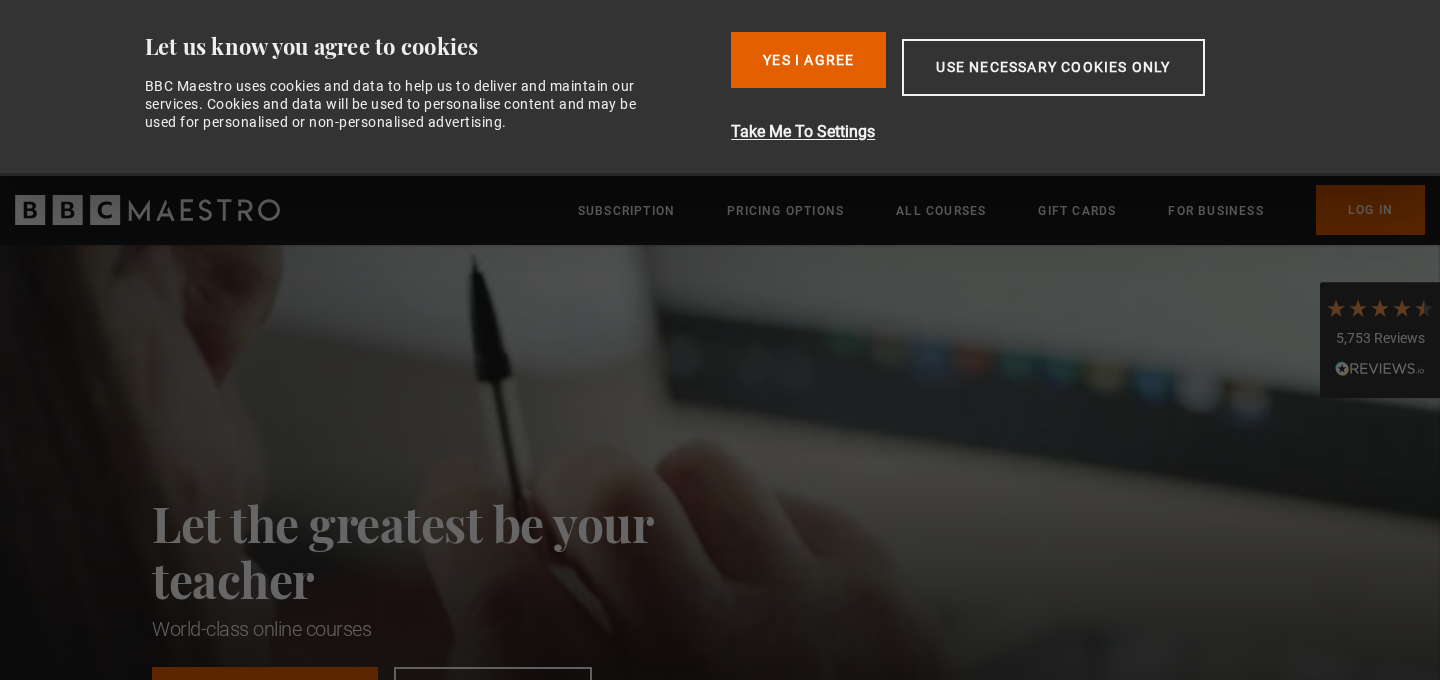 scroll, scrollTop: 0, scrollLeft: 0, axis: both 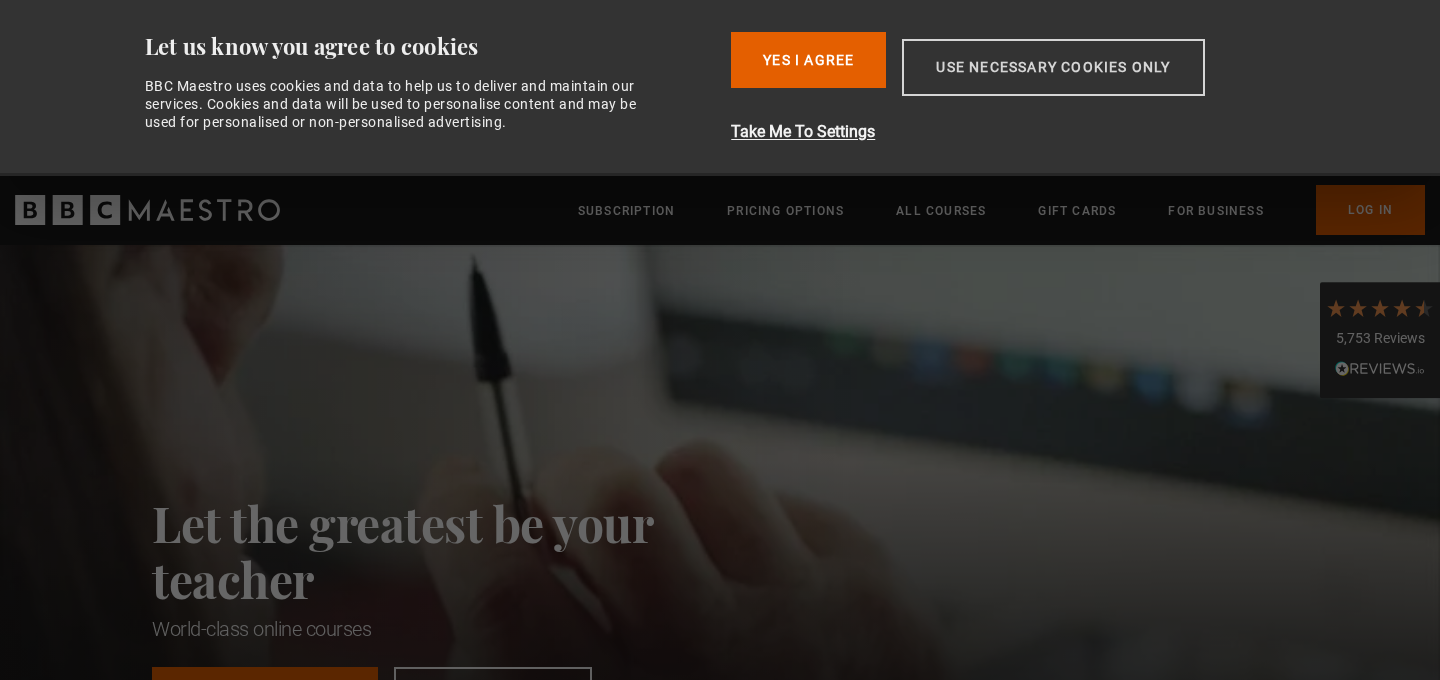 click on "Use necessary cookies only" at bounding box center [1053, 67] 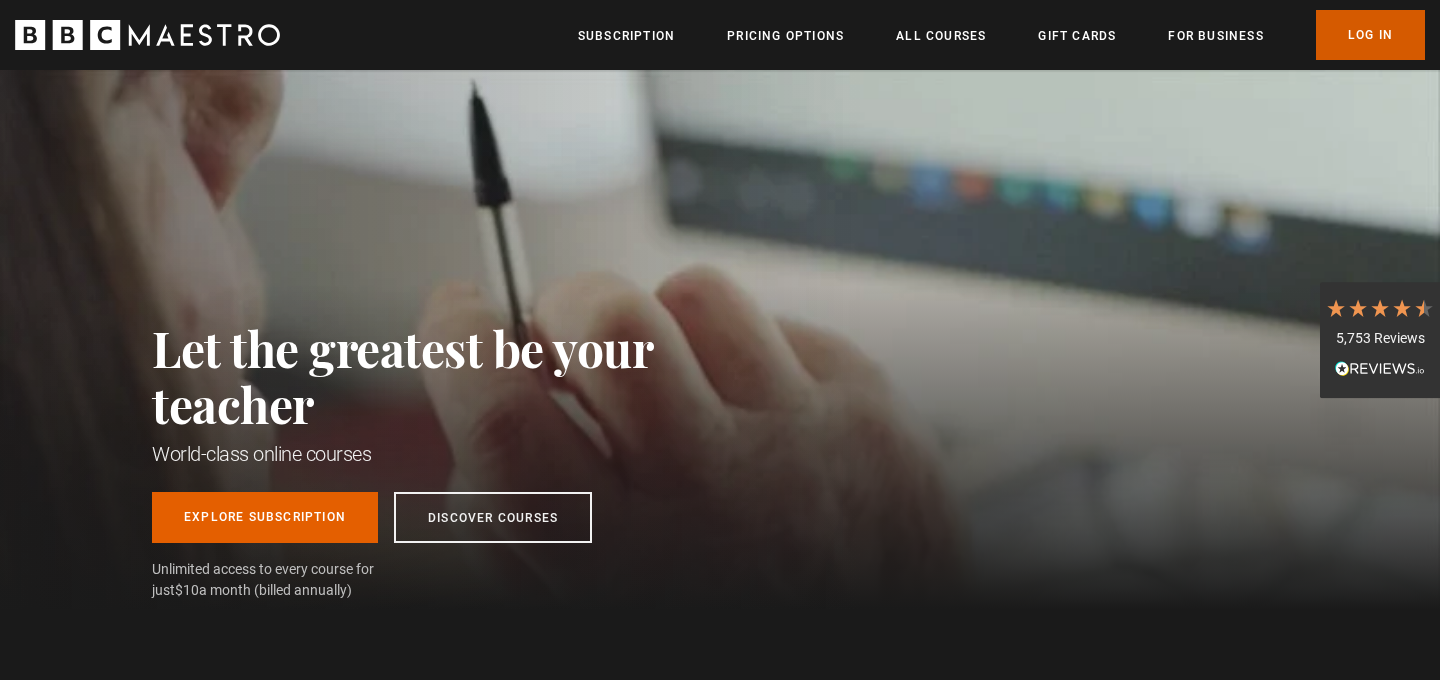 click on "Log In" at bounding box center [1370, 35] 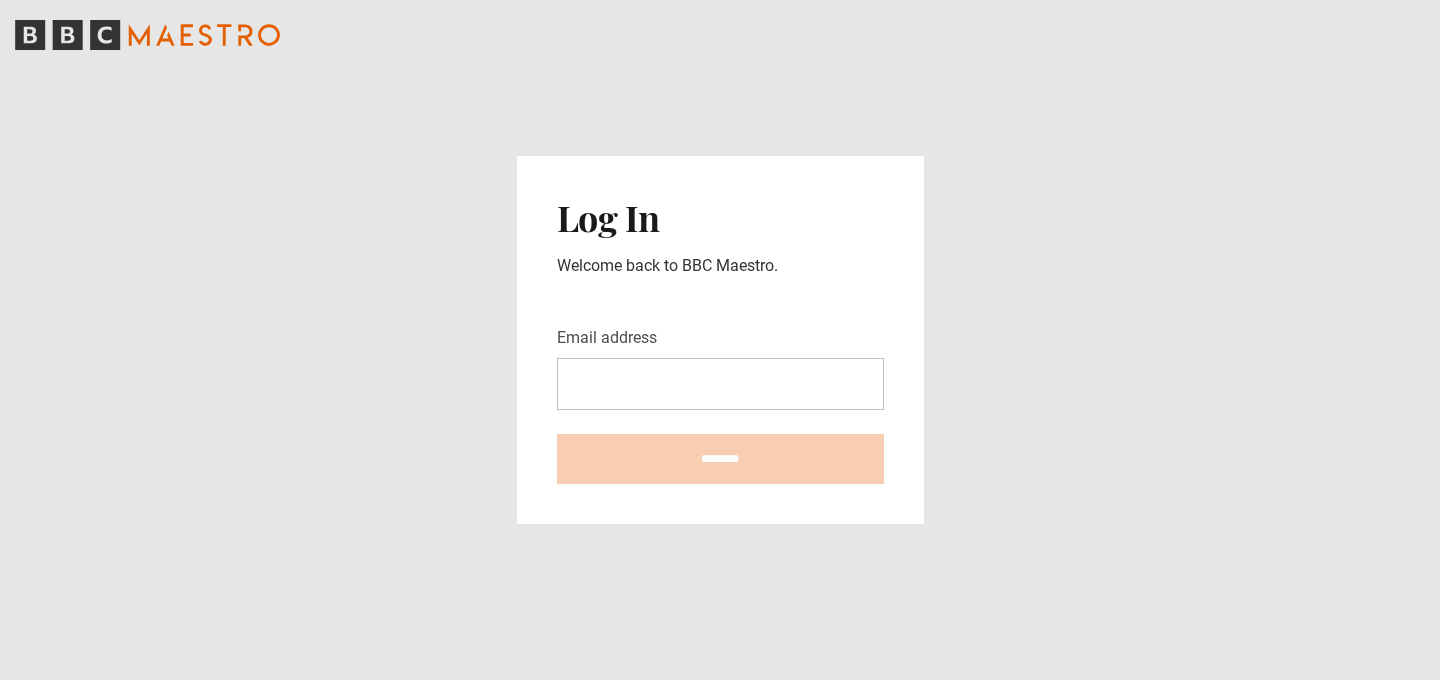 scroll, scrollTop: 0, scrollLeft: 0, axis: both 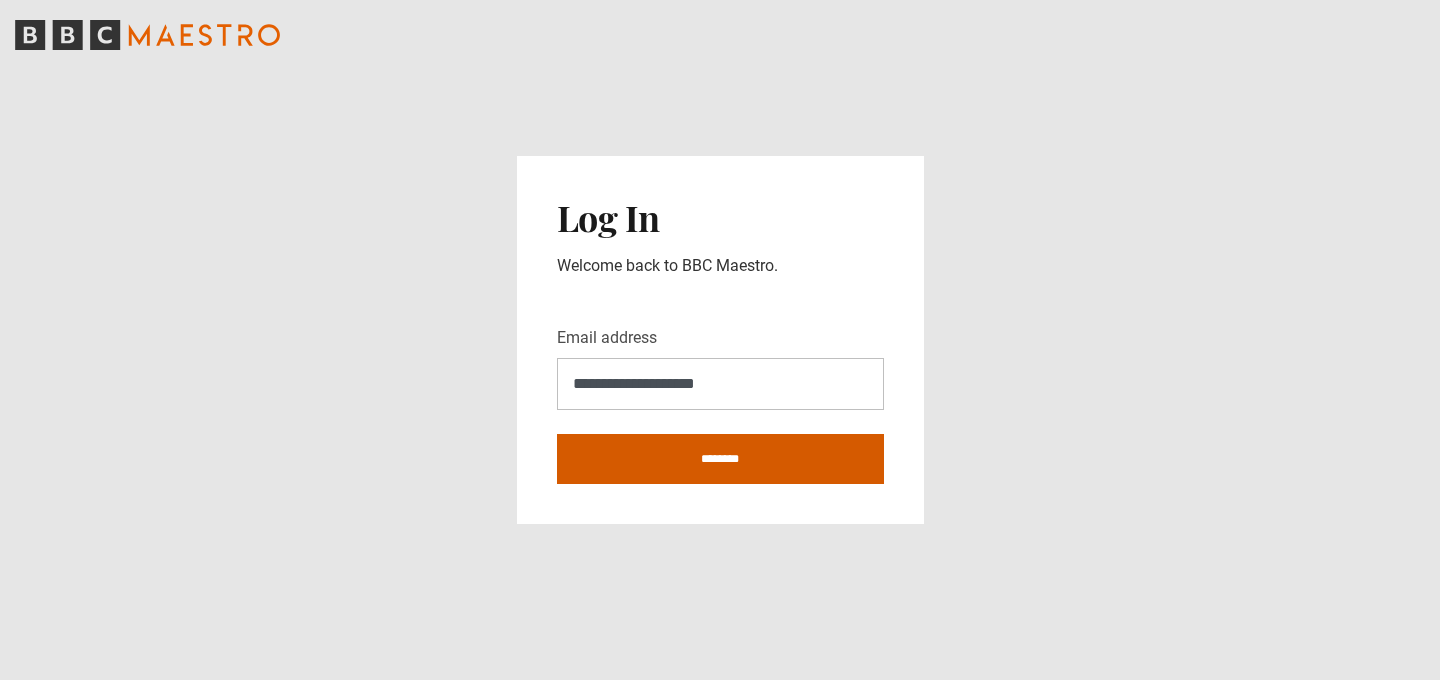 click on "********" at bounding box center (720, 459) 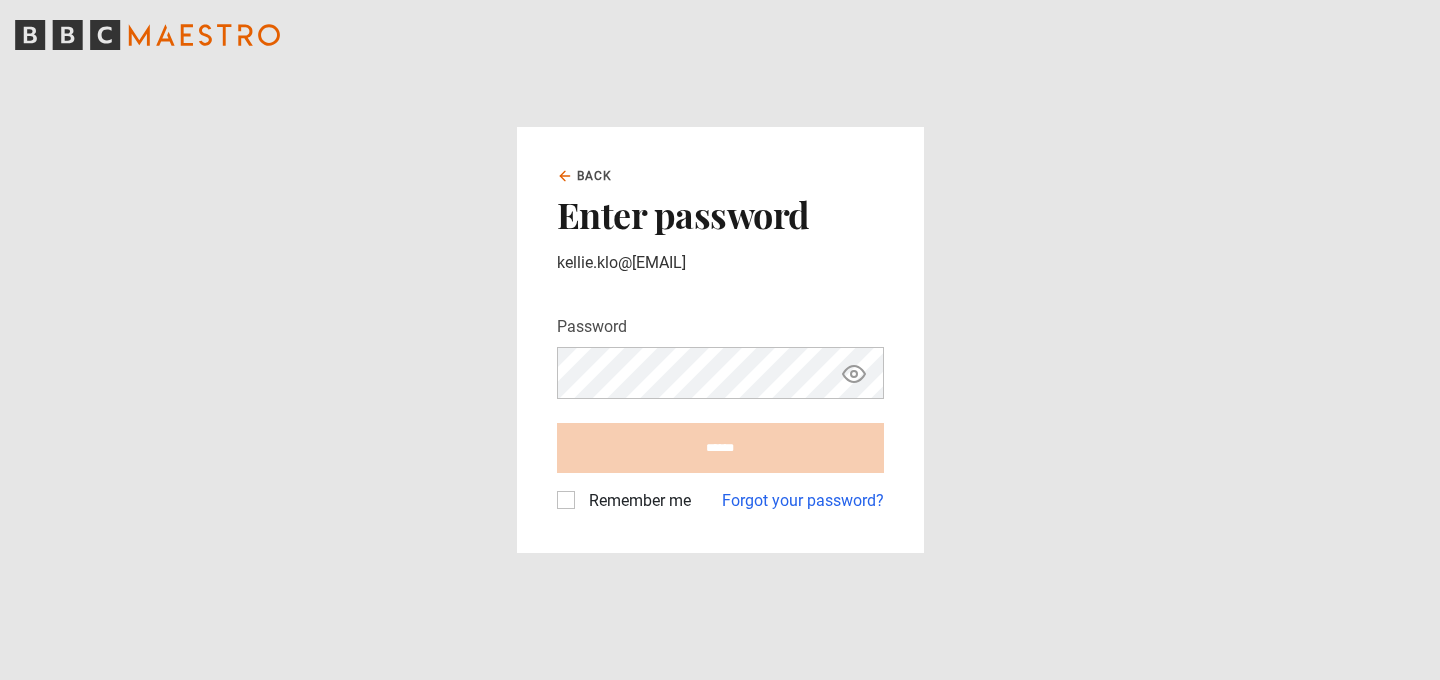 scroll, scrollTop: 0, scrollLeft: 0, axis: both 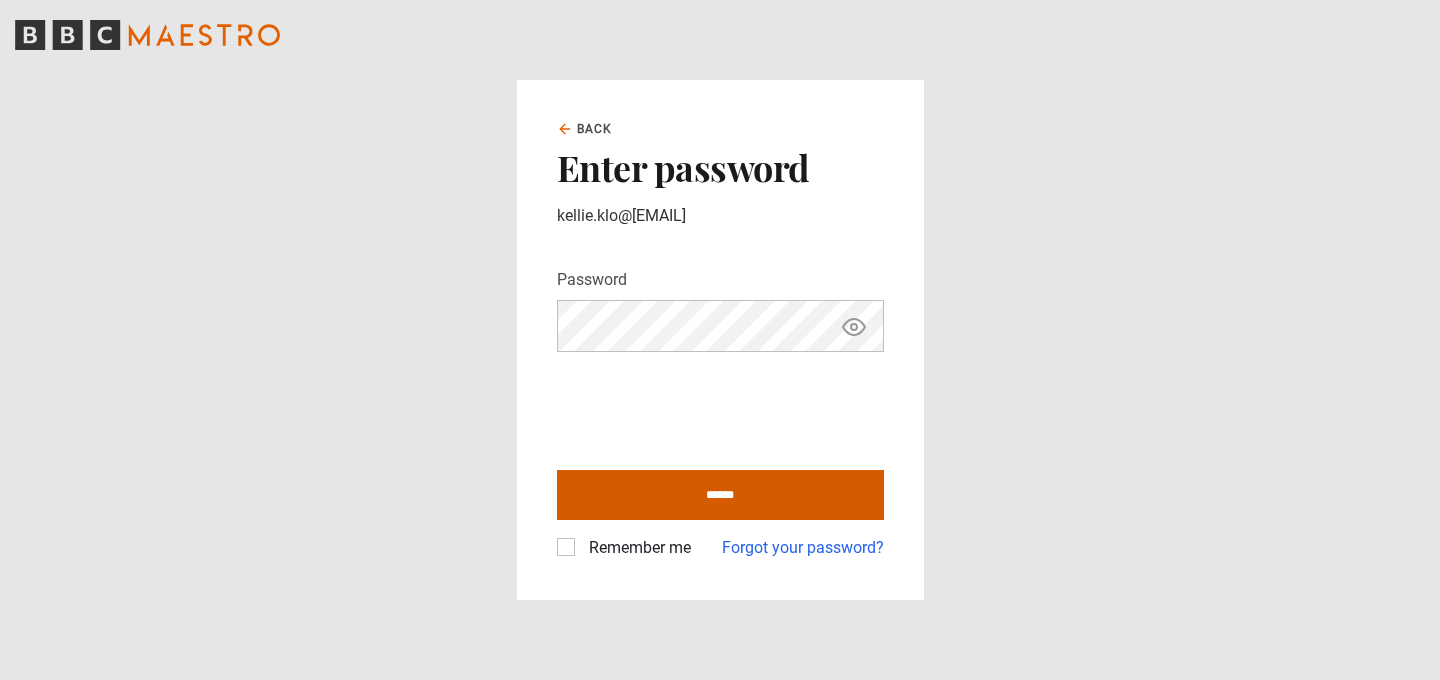 click on "******" at bounding box center (720, 495) 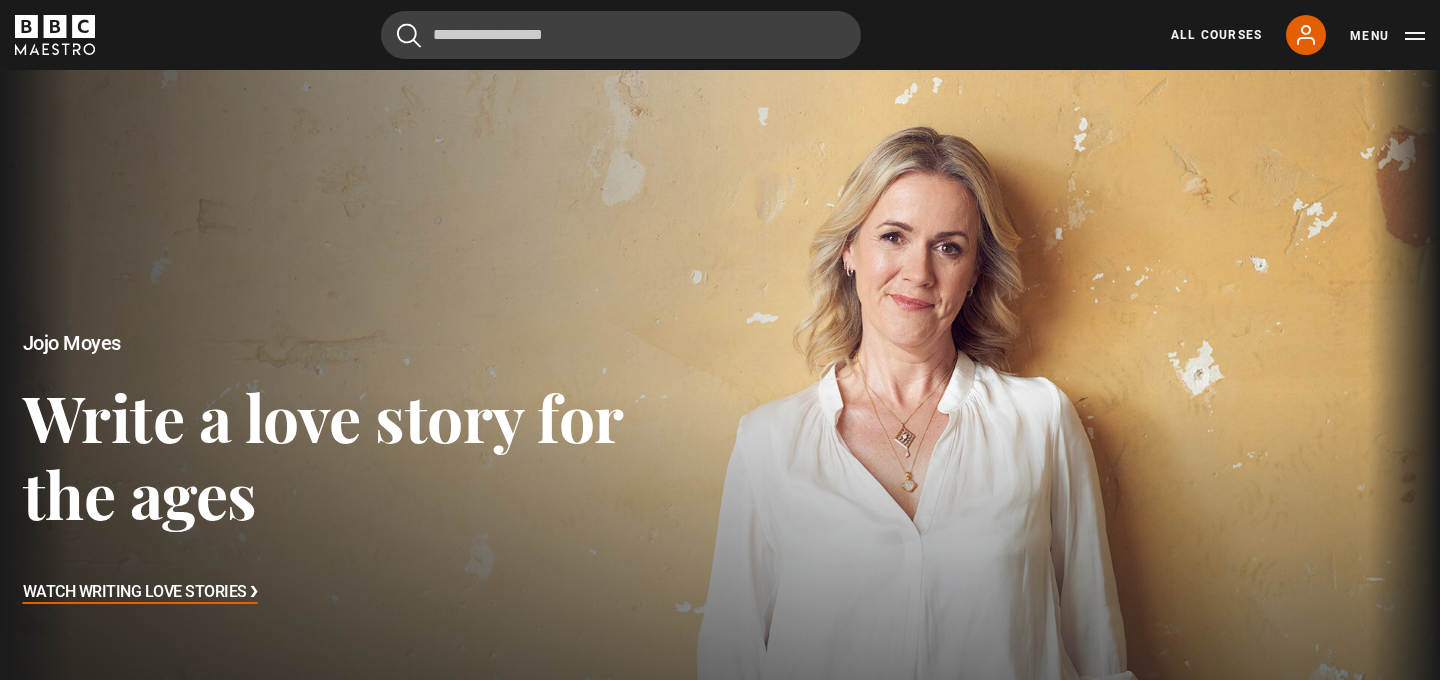 scroll, scrollTop: 0, scrollLeft: 0, axis: both 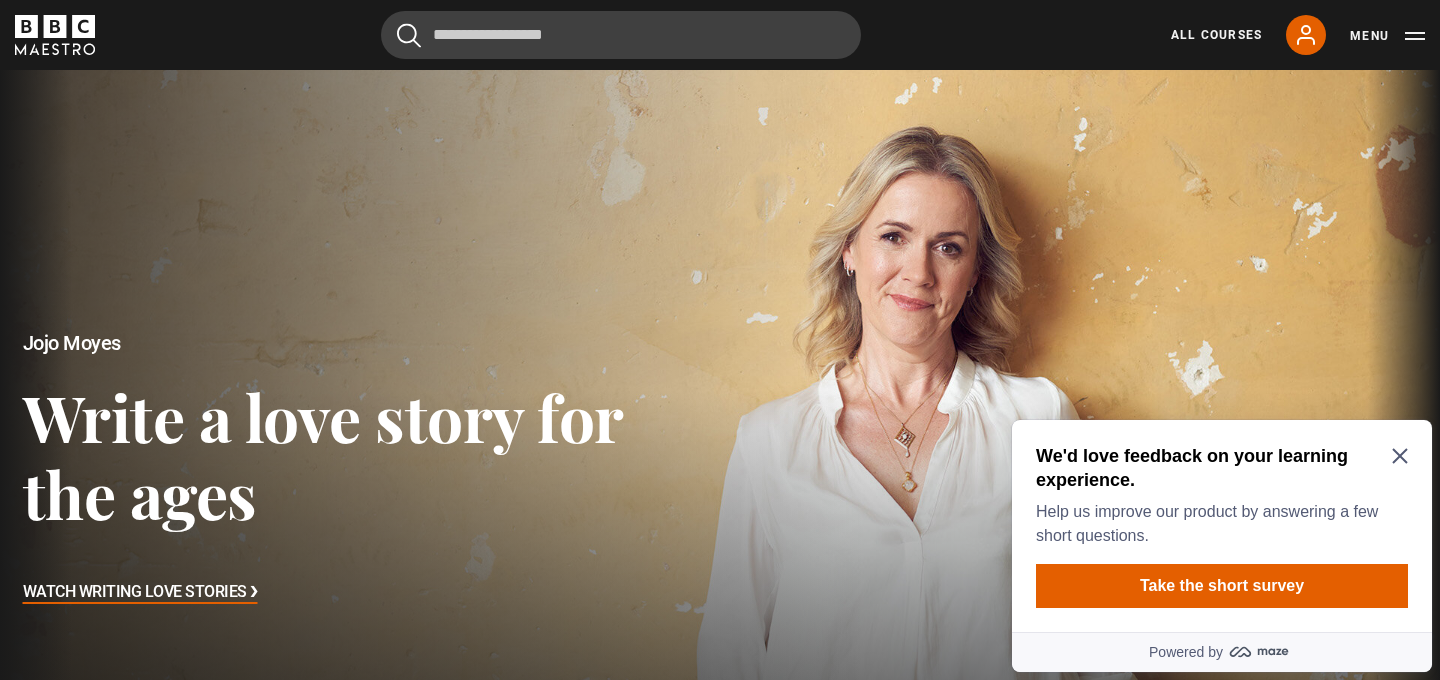 click 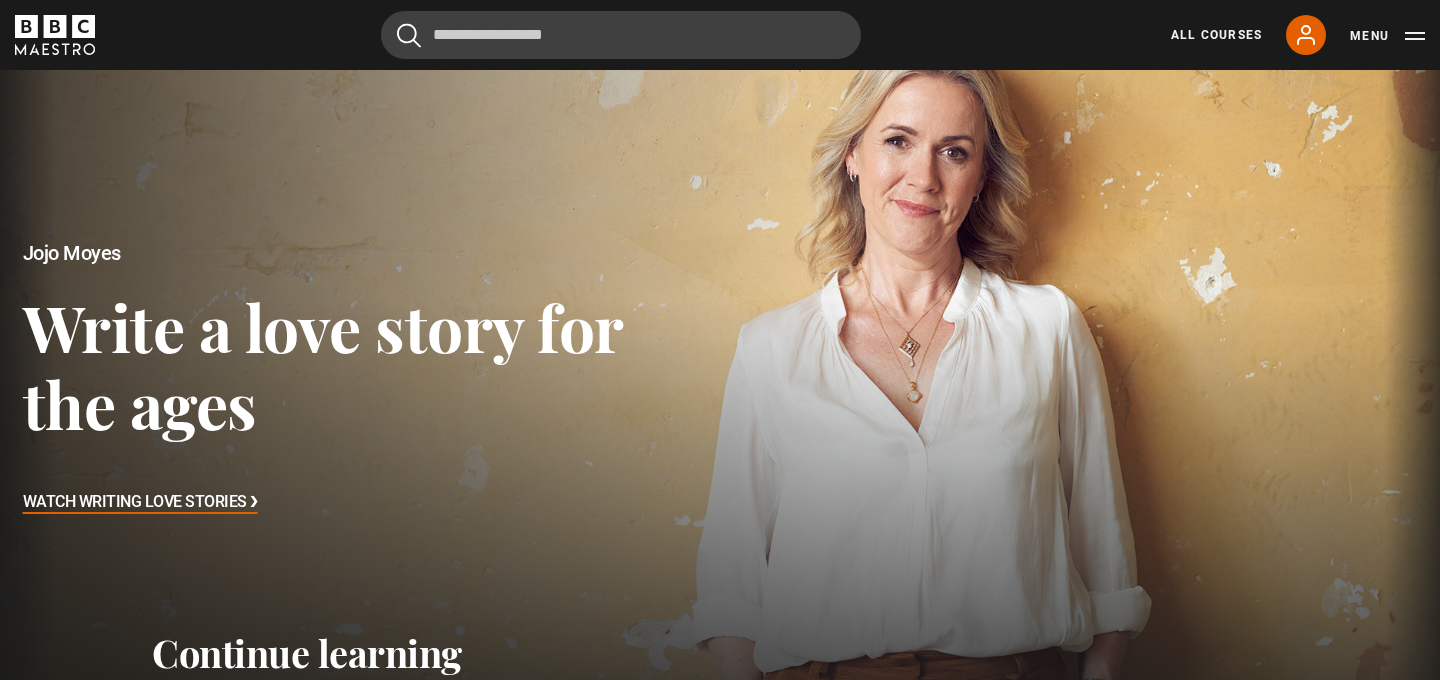 scroll, scrollTop: 89, scrollLeft: 0, axis: vertical 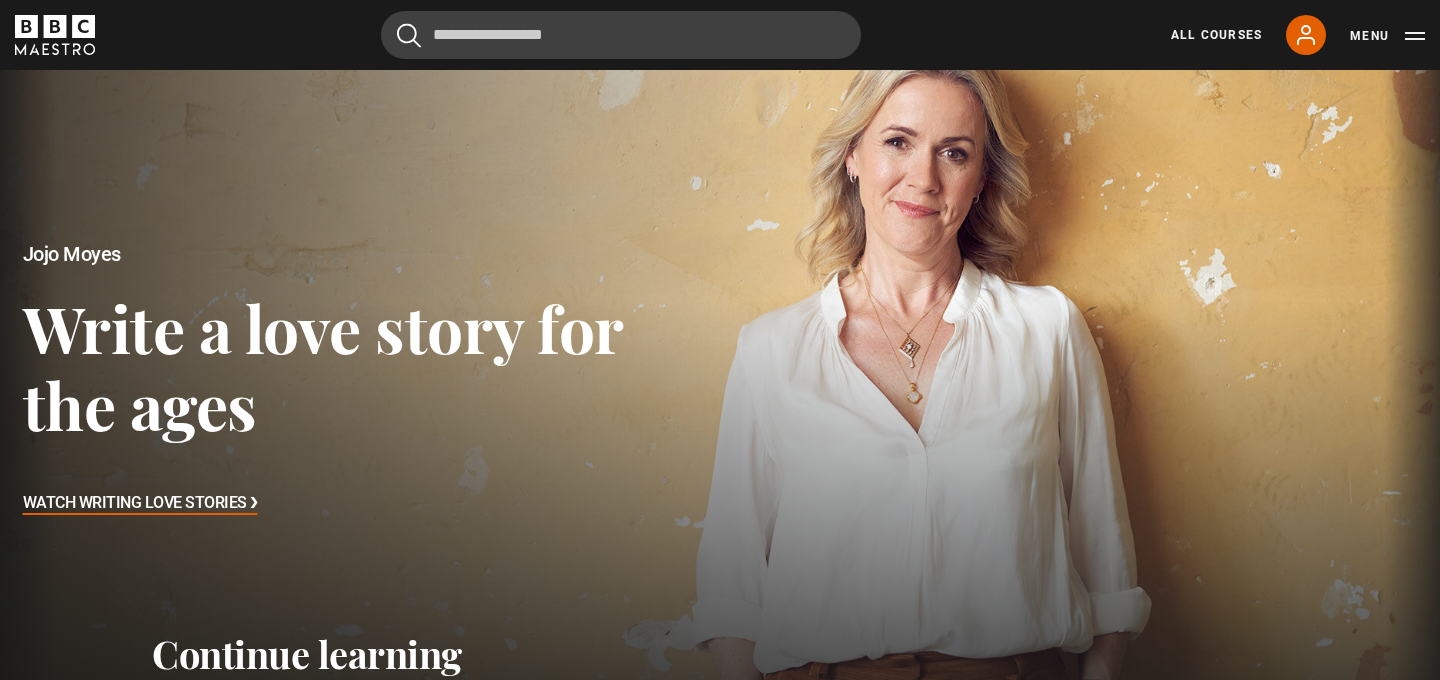 click on "Watch
Writing Love Stories ❯" at bounding box center (140, 504) 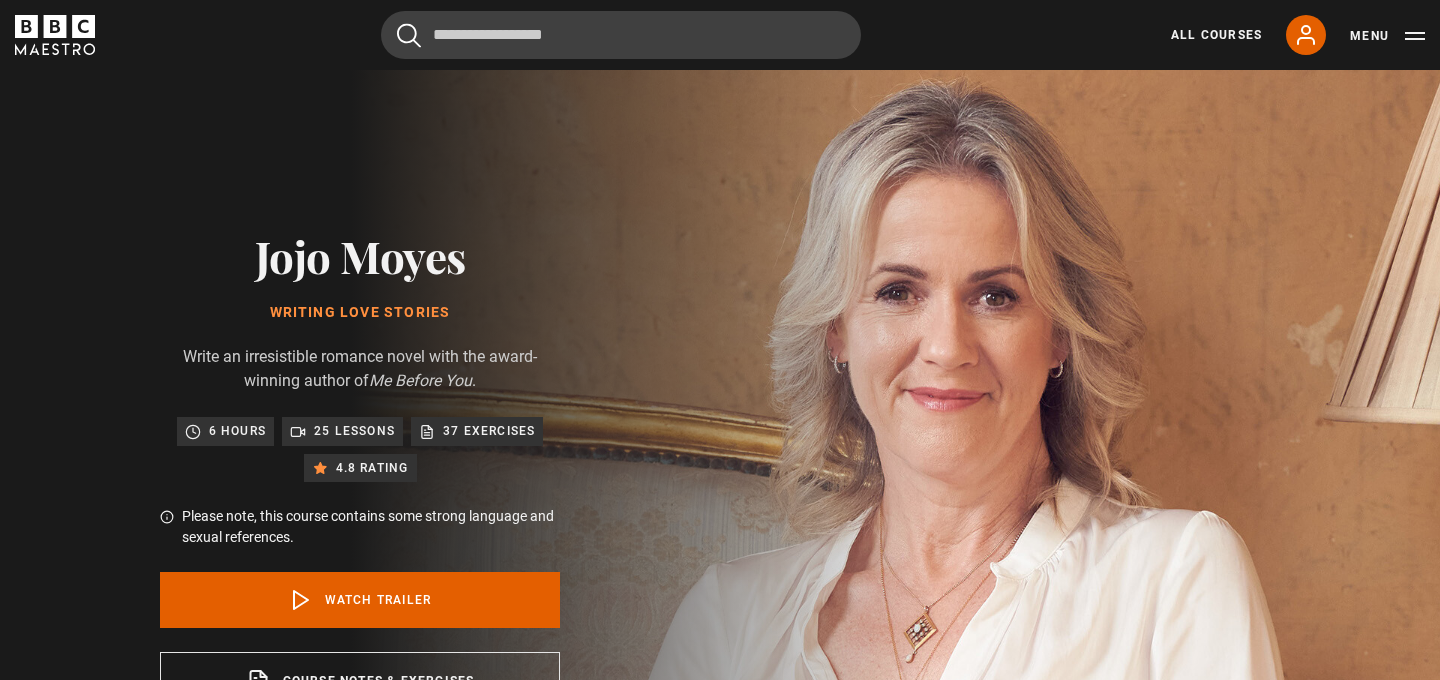 scroll, scrollTop: 0, scrollLeft: 0, axis: both 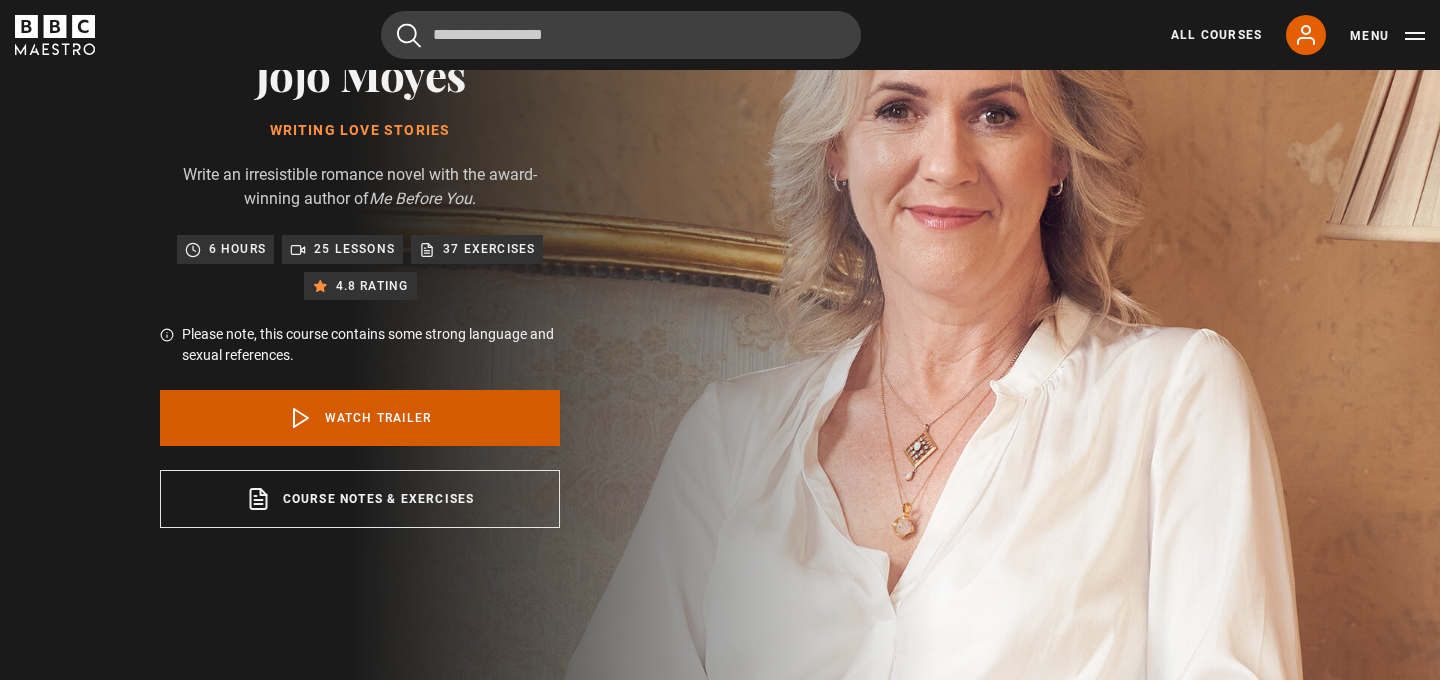 click on "Watch Trailer" at bounding box center [360, 418] 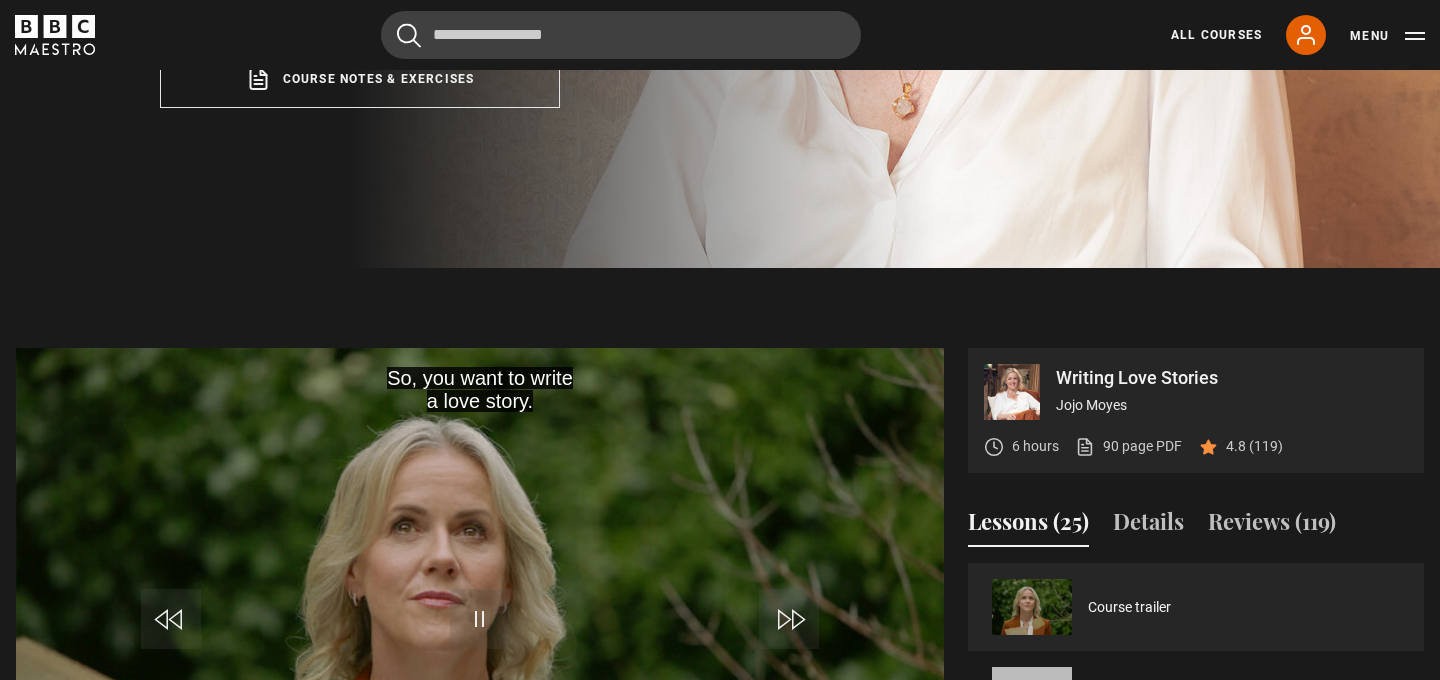 scroll, scrollTop: 820, scrollLeft: 0, axis: vertical 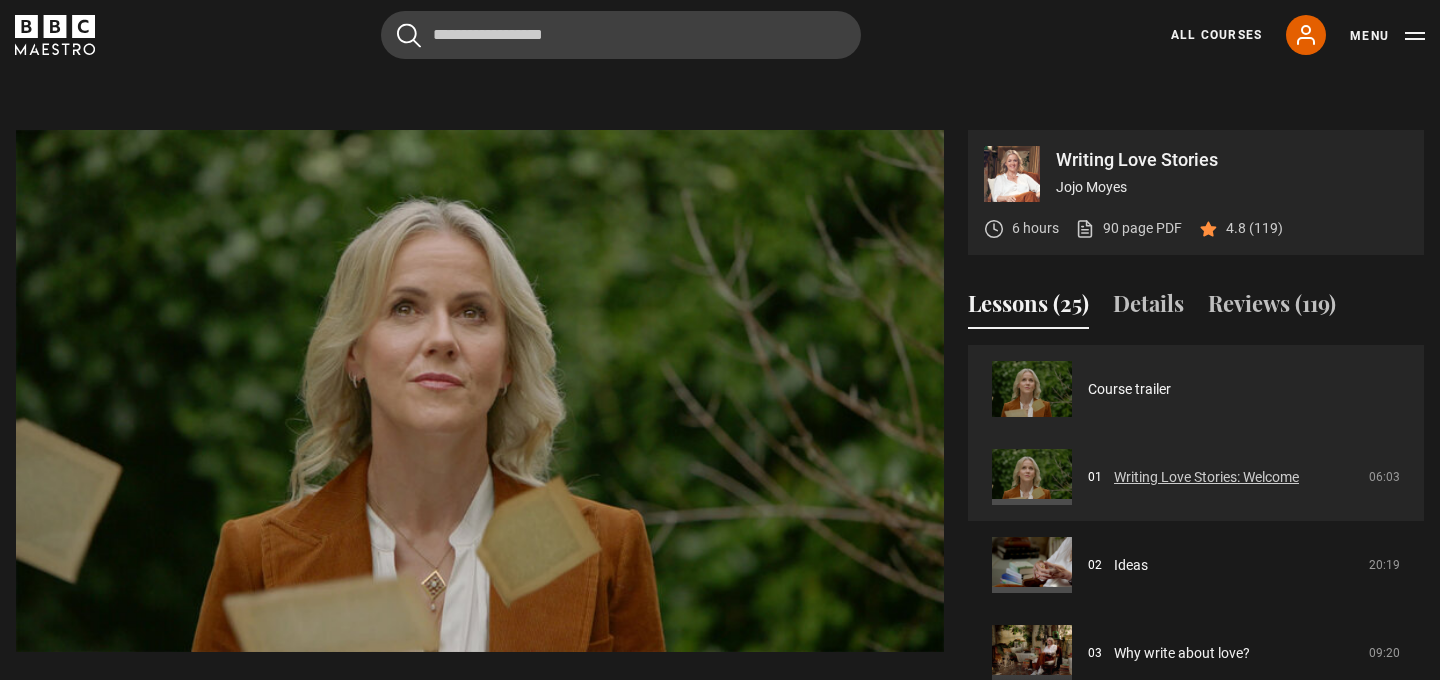 click on "Writing Love Stories: Welcome" at bounding box center [1206, 477] 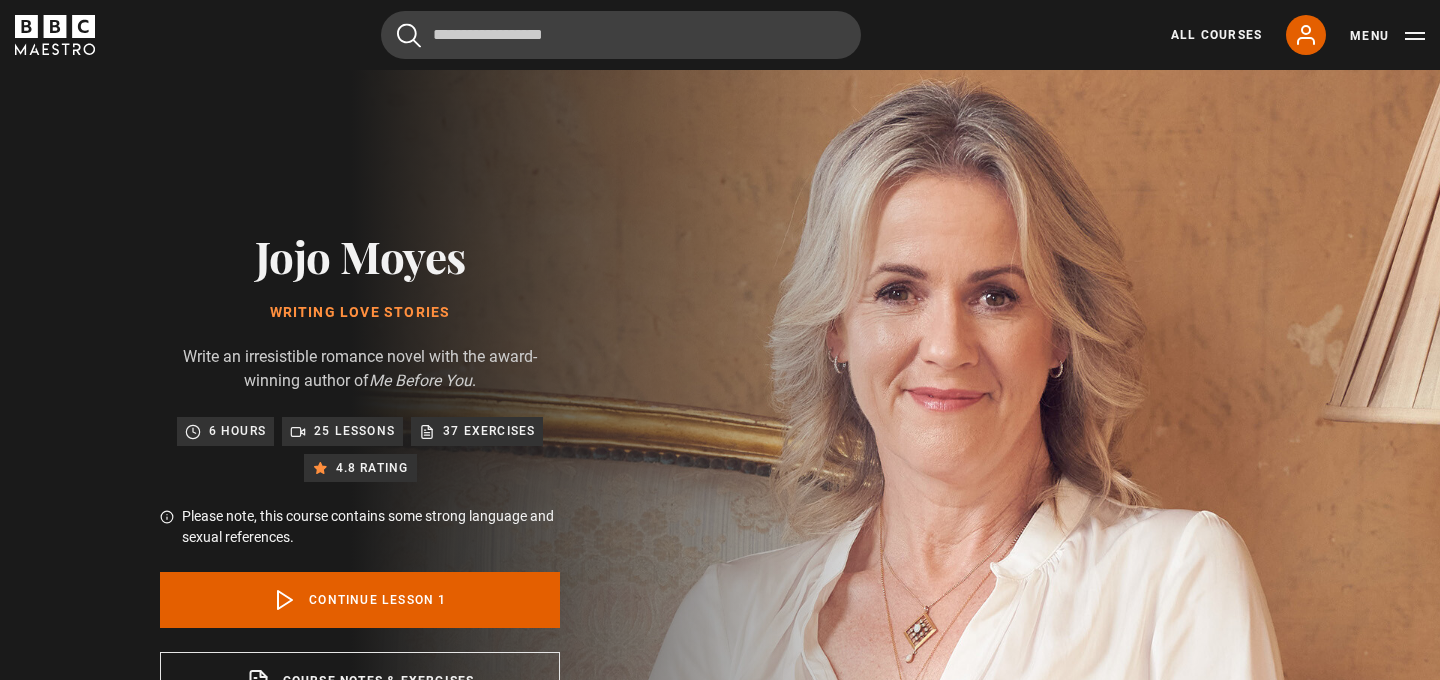 scroll, scrollTop: 870, scrollLeft: 0, axis: vertical 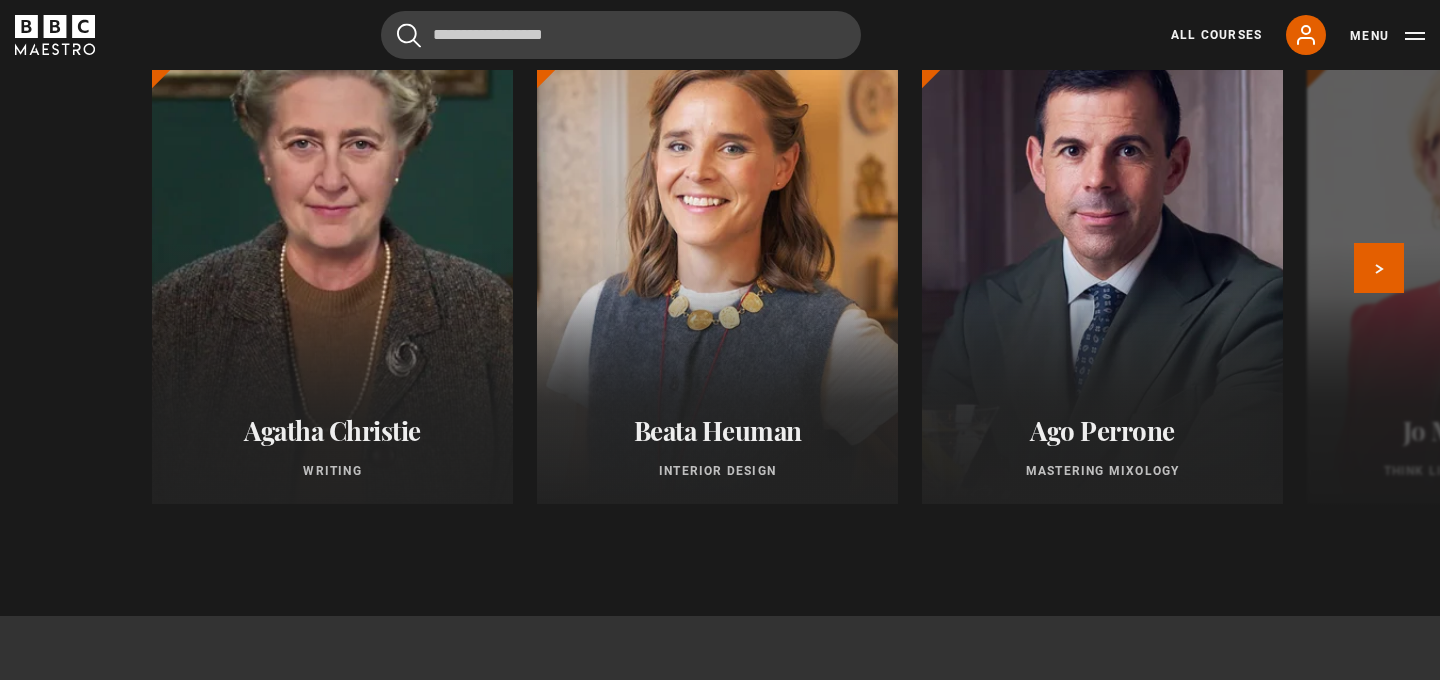 click at bounding box center (332, 264) 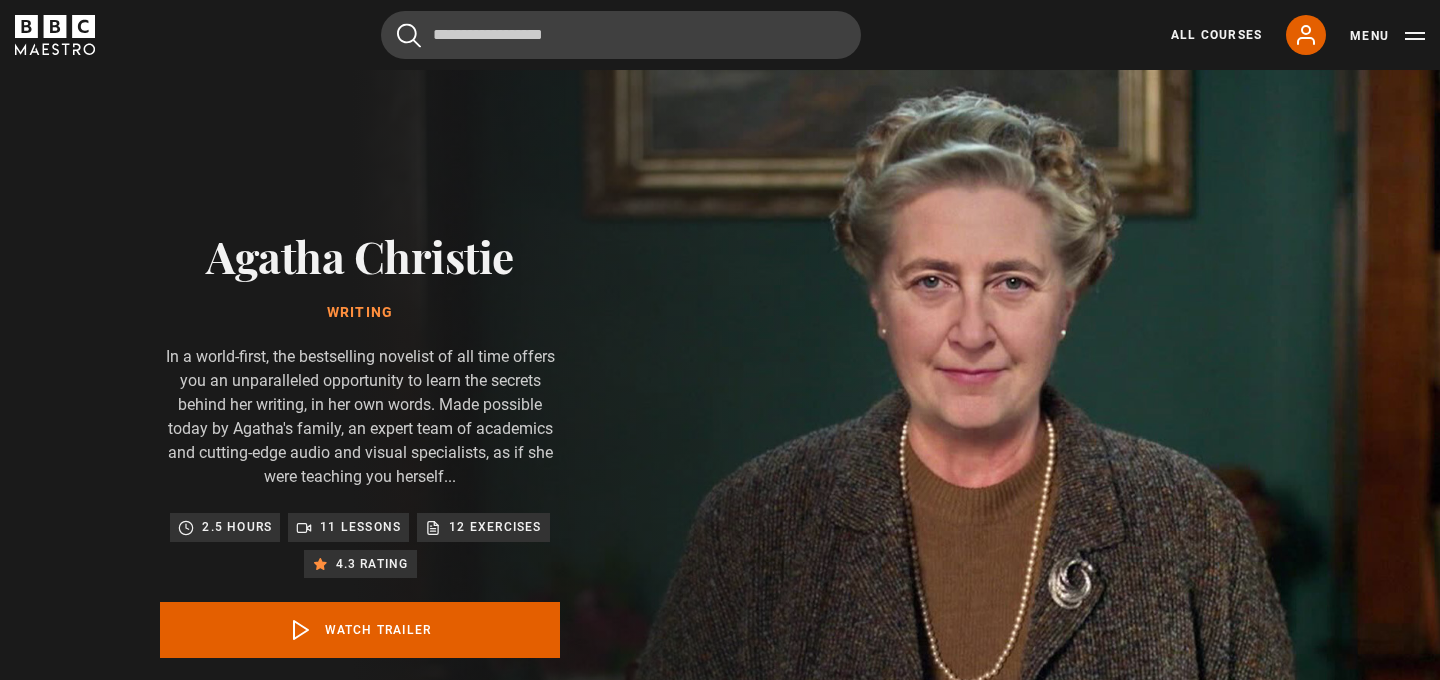 scroll, scrollTop: 0, scrollLeft: 0, axis: both 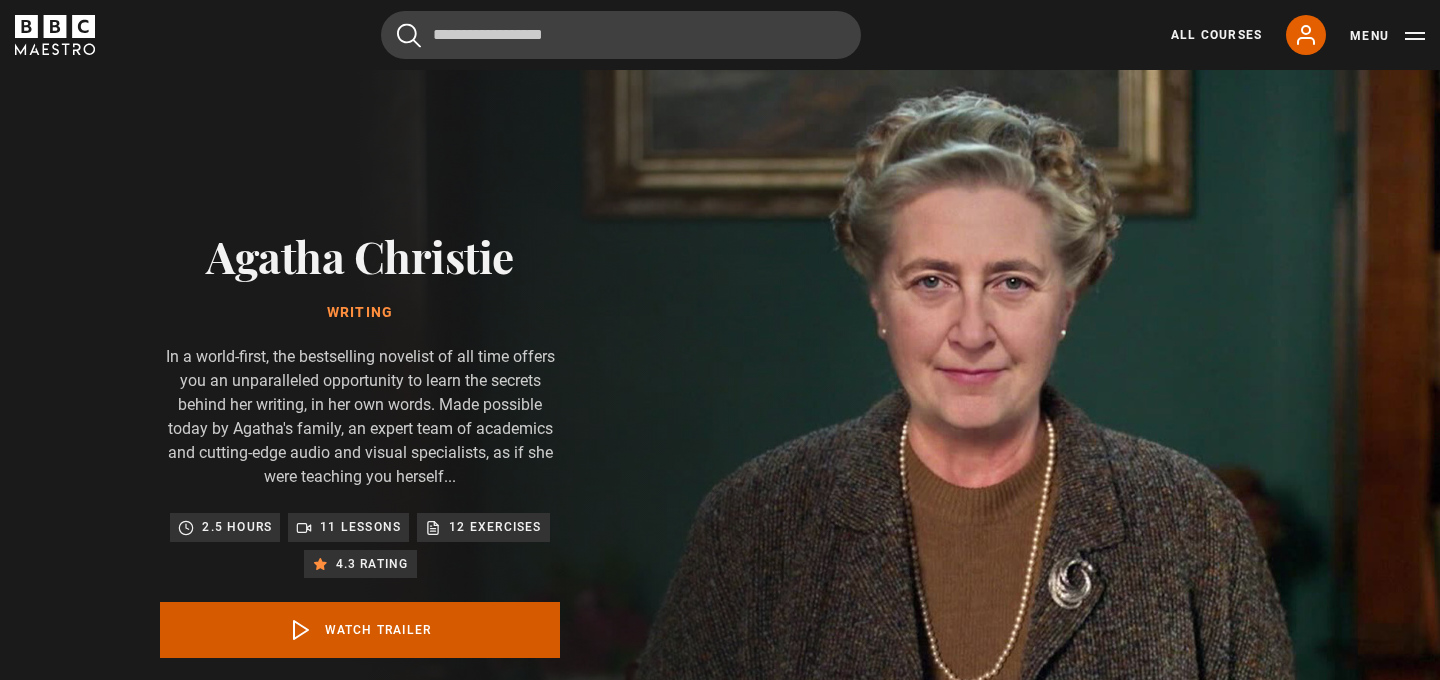 click on "Watch Trailer" at bounding box center (360, 630) 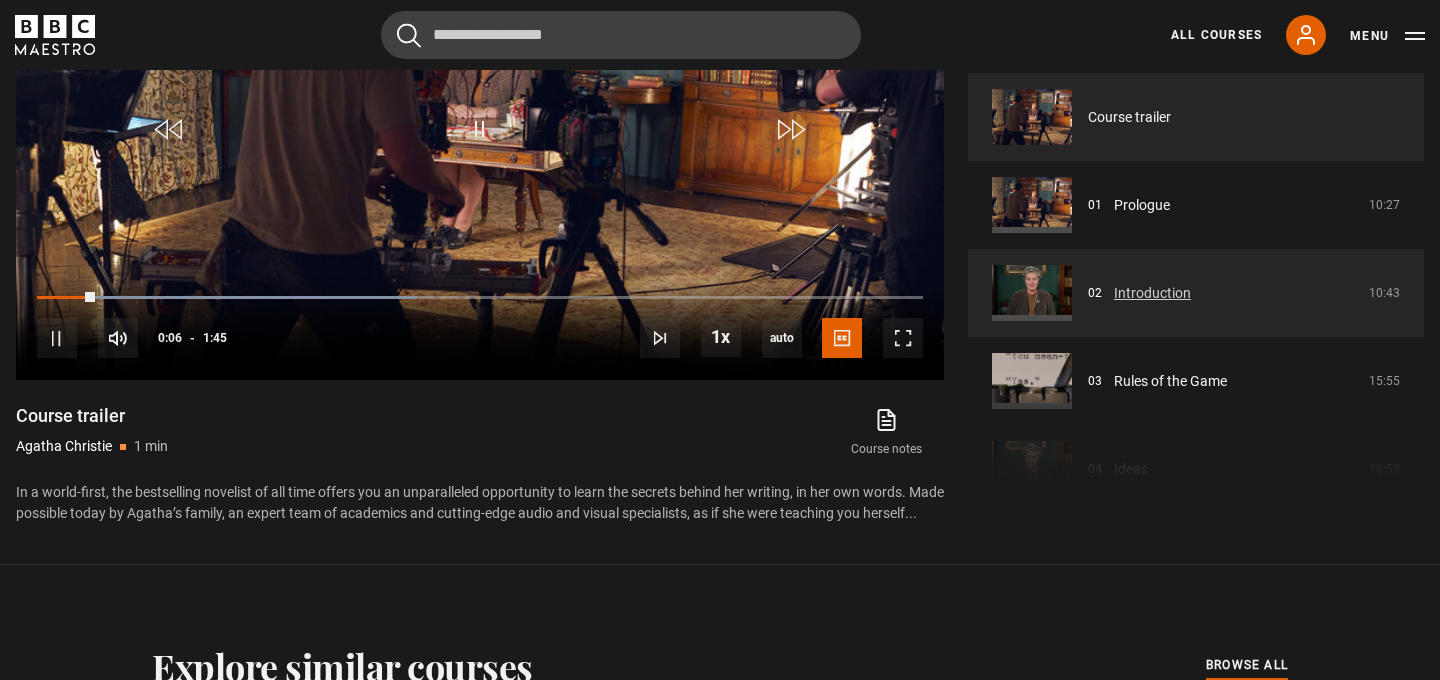 scroll, scrollTop: 1128, scrollLeft: 0, axis: vertical 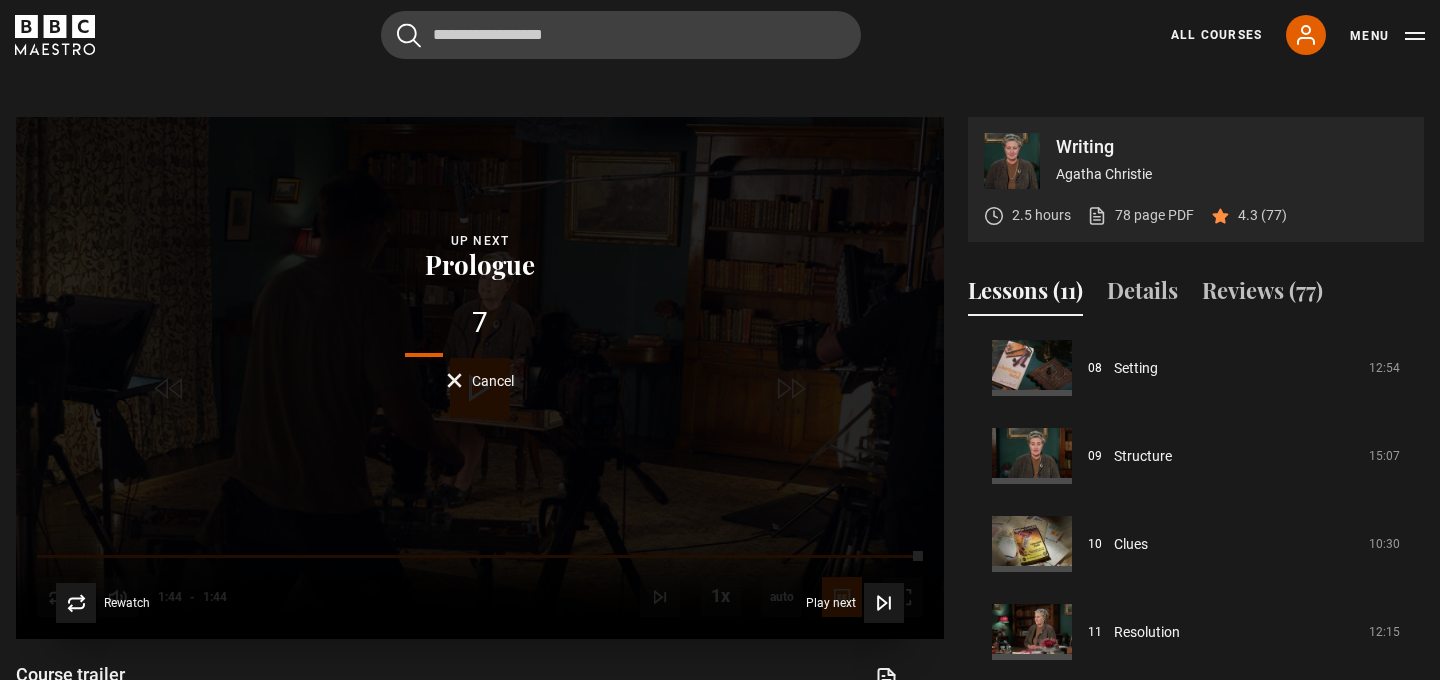 click on "Lesson Completed
Up next
Prologue
7
Cancel
Rewatch
Rewatch
Play next
Play next" at bounding box center (480, 378) 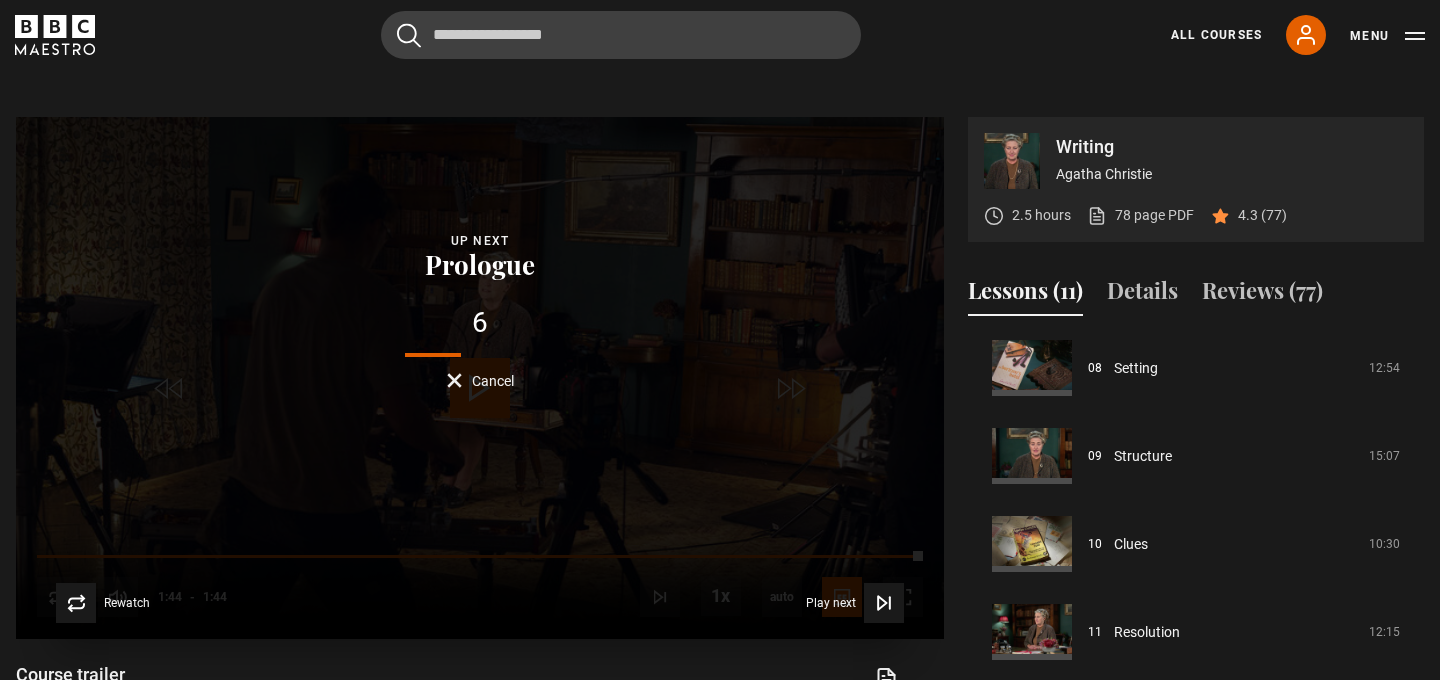click on "Lesson Completed
Up next
Prologue
6
Cancel
Rewatch
Rewatch
Play next
Play next" at bounding box center (480, 378) 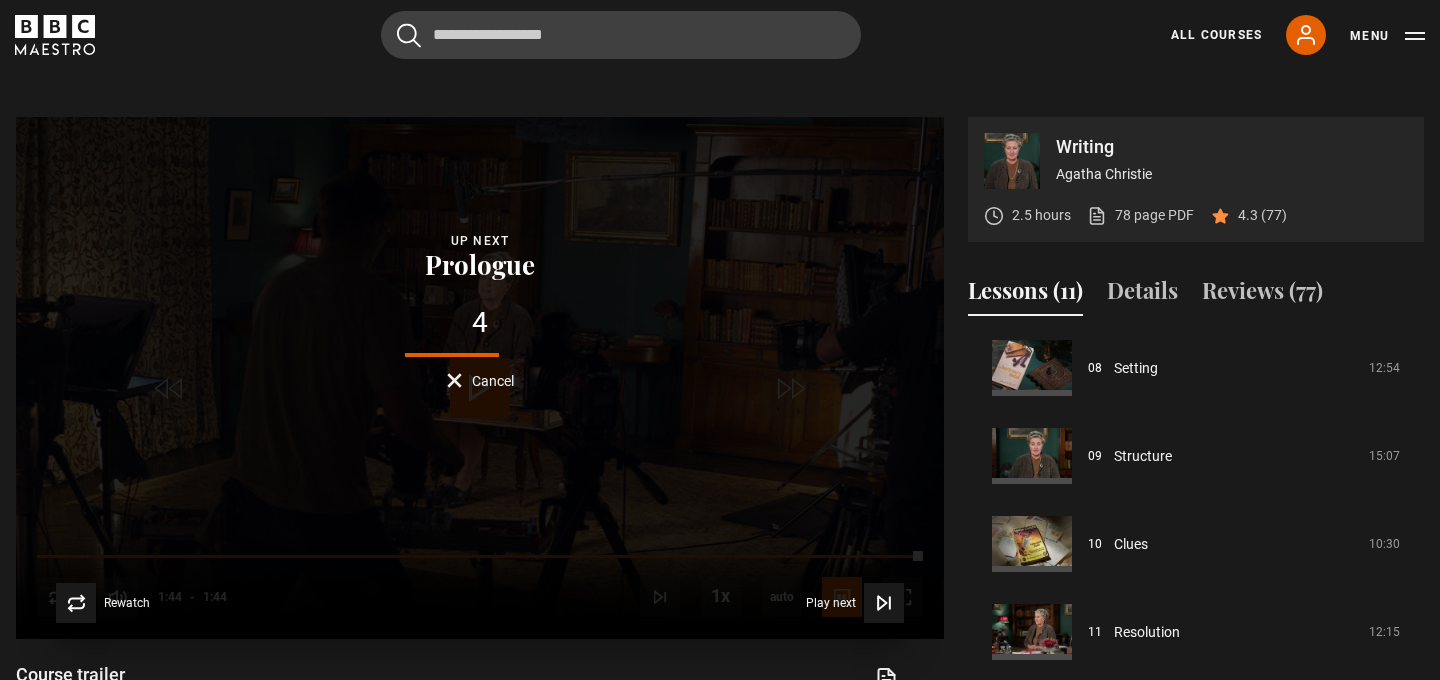 click on "Cancel" at bounding box center (480, 380) 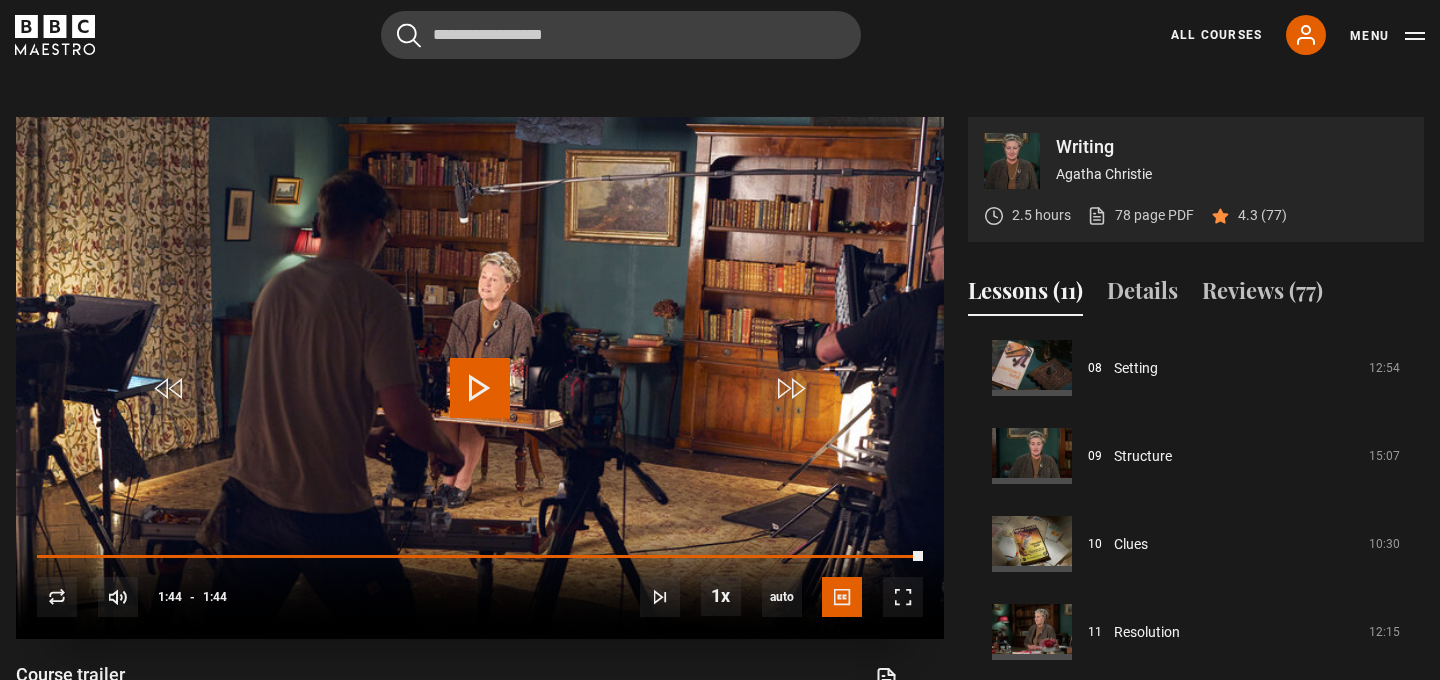 click on "10s Skip Back 10 seconds Play 10s Skip Forward 10 seconds Loaded :  100.00% 1:40 1:44 Replay Mute Current Time  1:44 - Duration  1:44 1x Playback Rate 2x 1.5x 1x , selected 0.5x auto Quality 360p 720p 1080p 2160p Auto , selected Captions captions off English  Captions , selected" at bounding box center (480, 584) 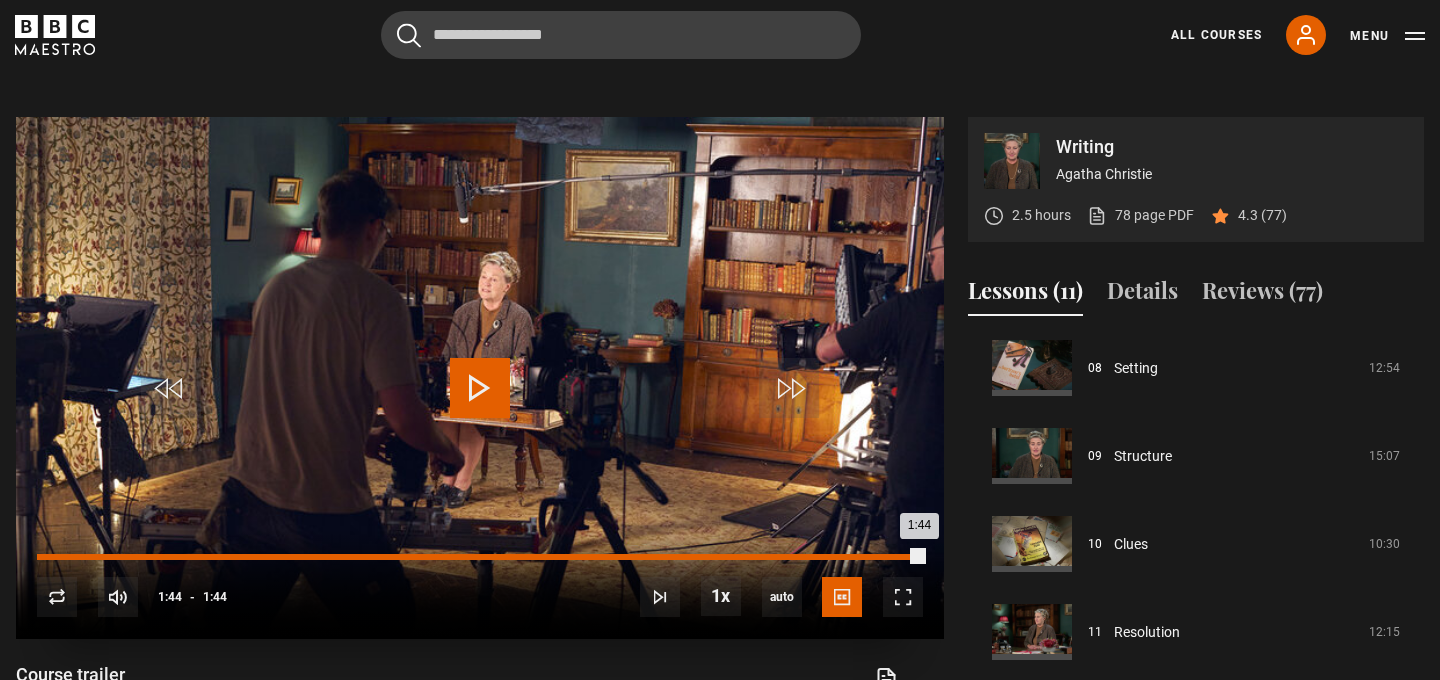 click on "10s Skip Back 10 seconds Play 10s Skip Forward 10 seconds Loaded :  100.00% 1:39 1:44 Replay Mute Current Time  1:44 - Duration  1:44 1x Playback Rate 2x 1.5x 1x , selected 0.5x auto Quality 360p 720p 1080p 2160p Auto , selected Captions captions off English  Captions , selected" at bounding box center (480, 584) 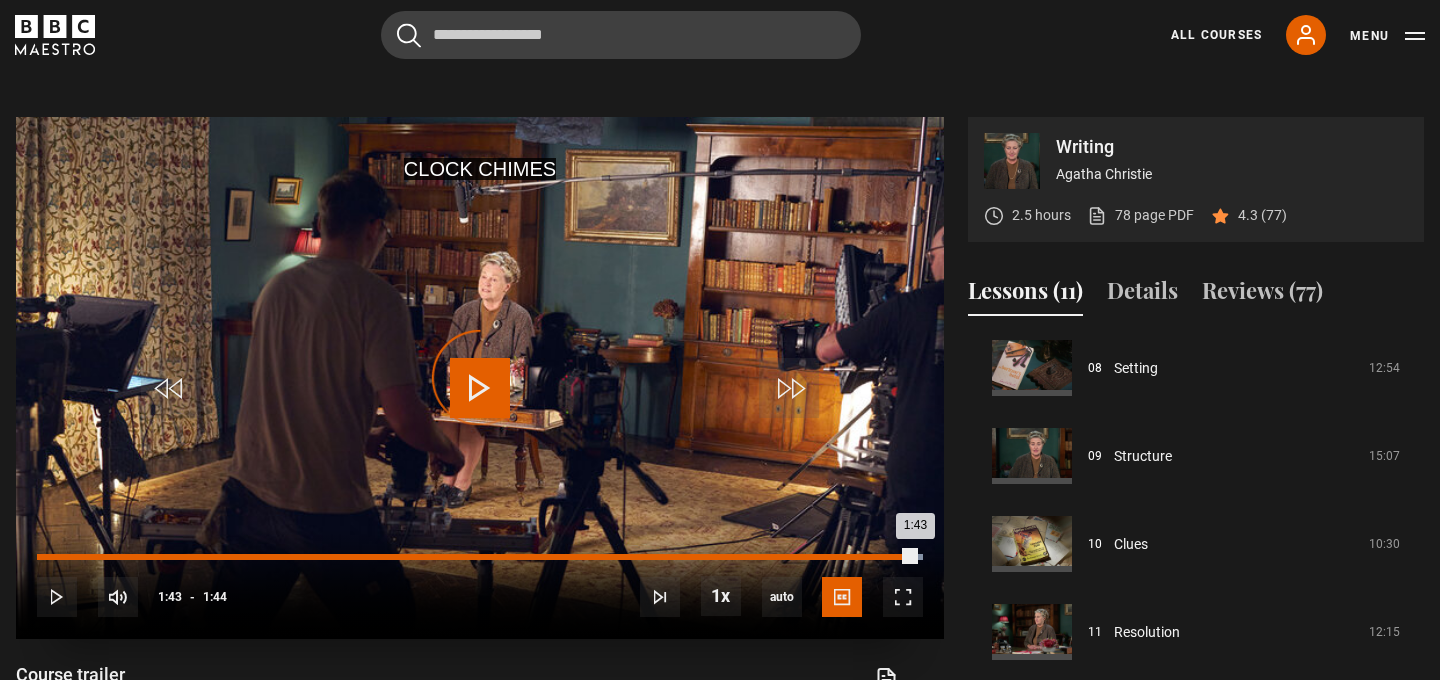 drag, startPoint x: 915, startPoint y: 555, endPoint x: 888, endPoint y: 553, distance: 27.073973 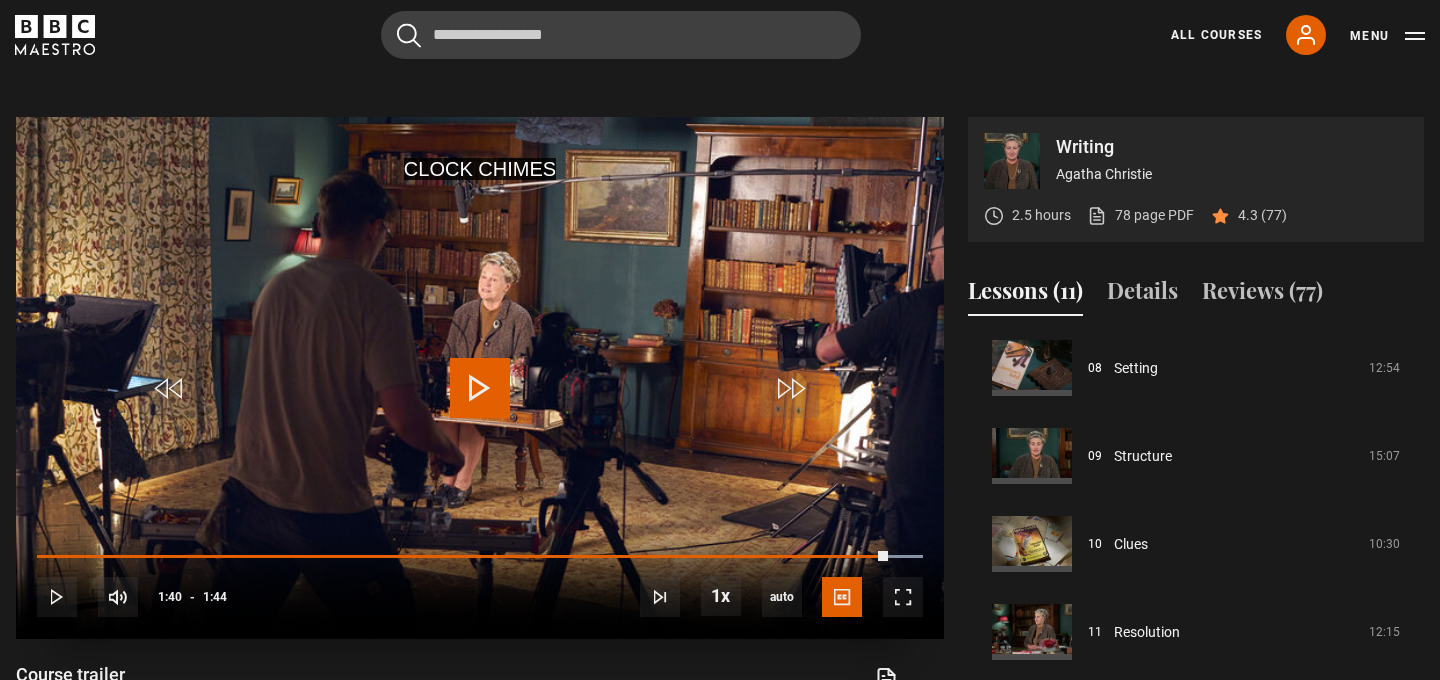 click at bounding box center (480, 388) 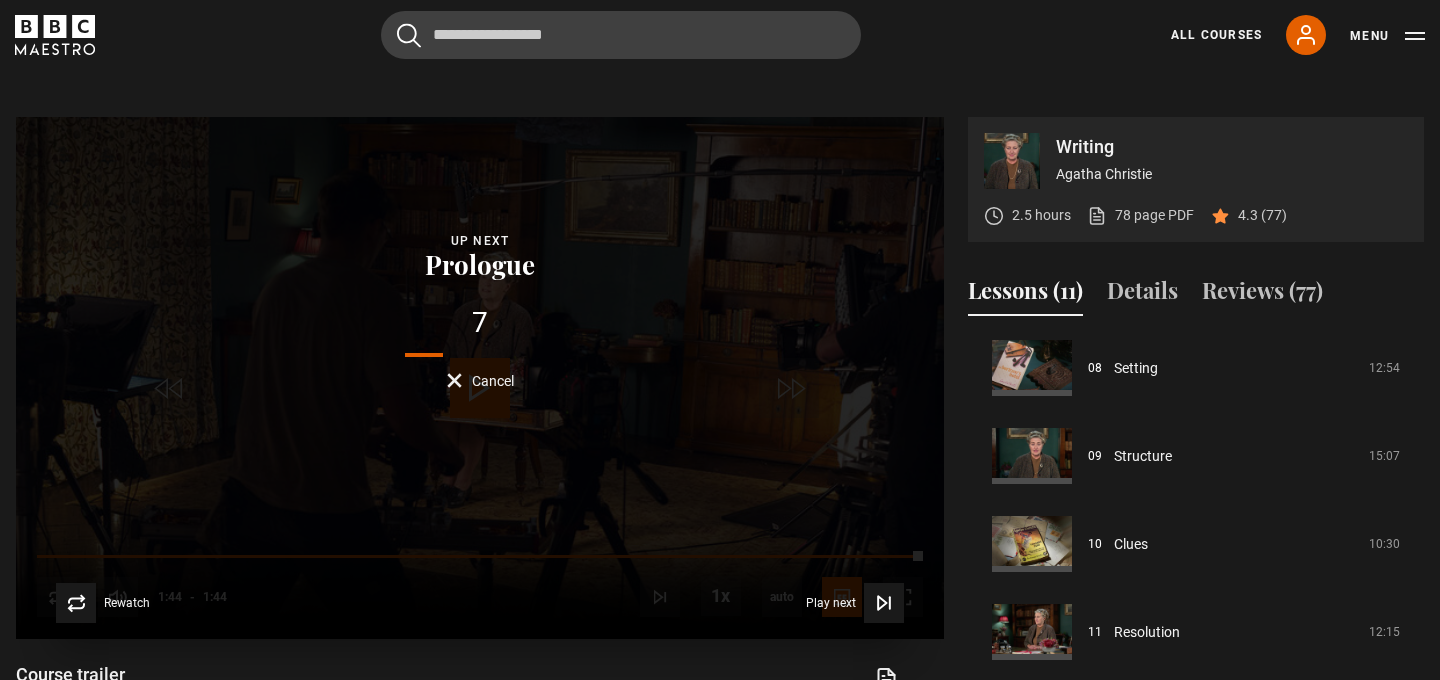 click on "Cancel" at bounding box center [493, 381] 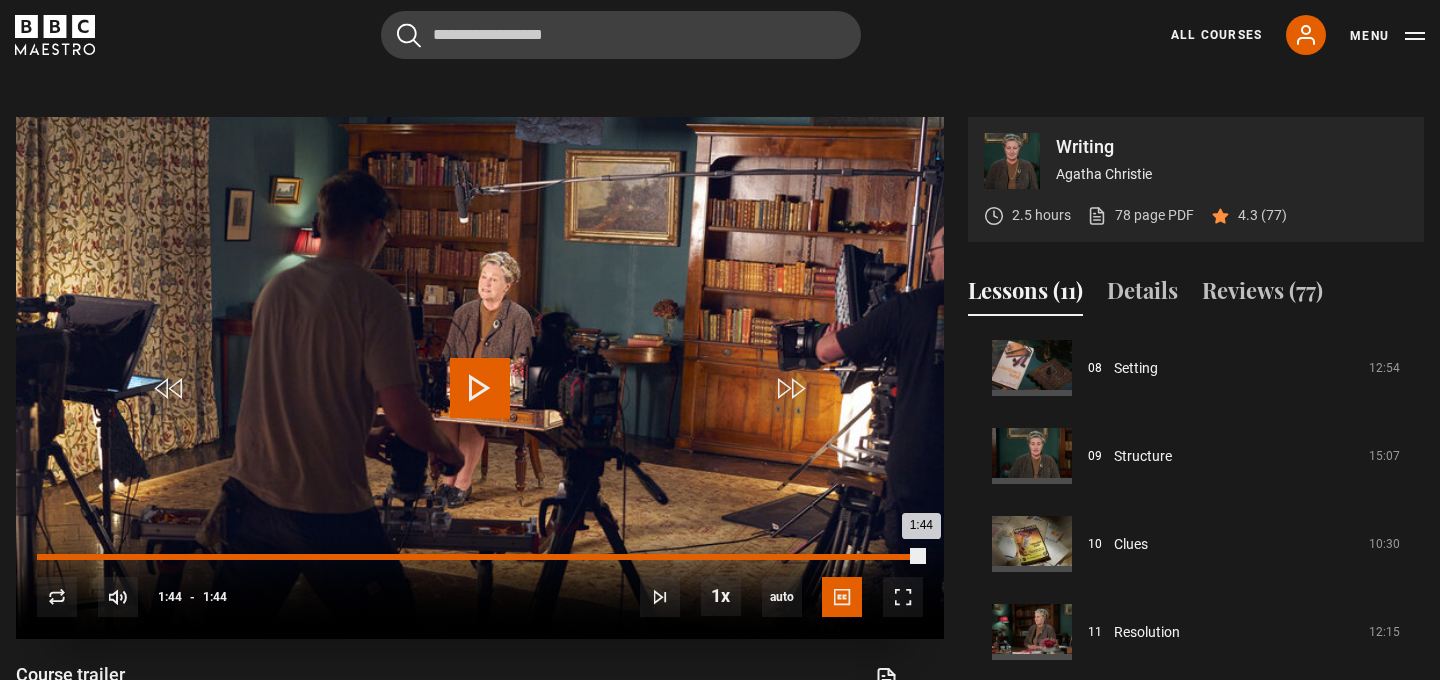 click on "Loaded :  100.00% 1:35 1:44" at bounding box center [480, 557] 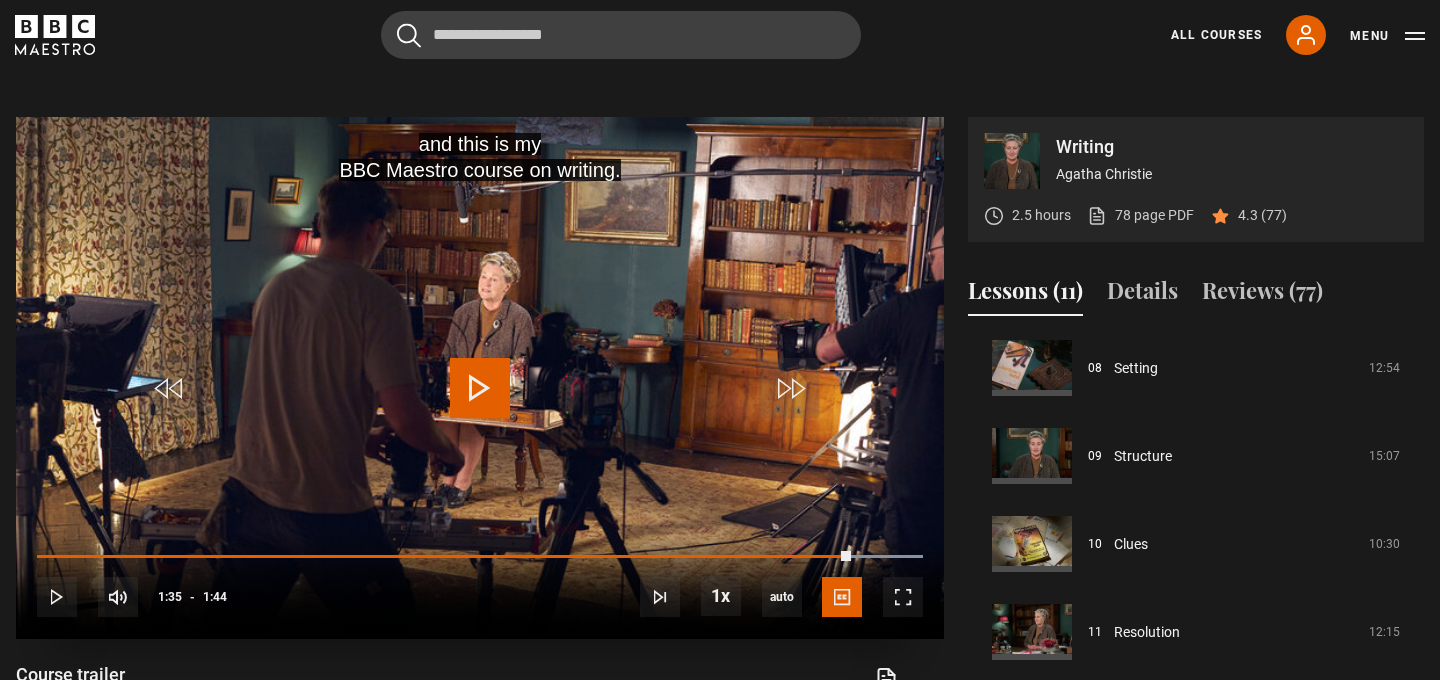 click at bounding box center [480, 388] 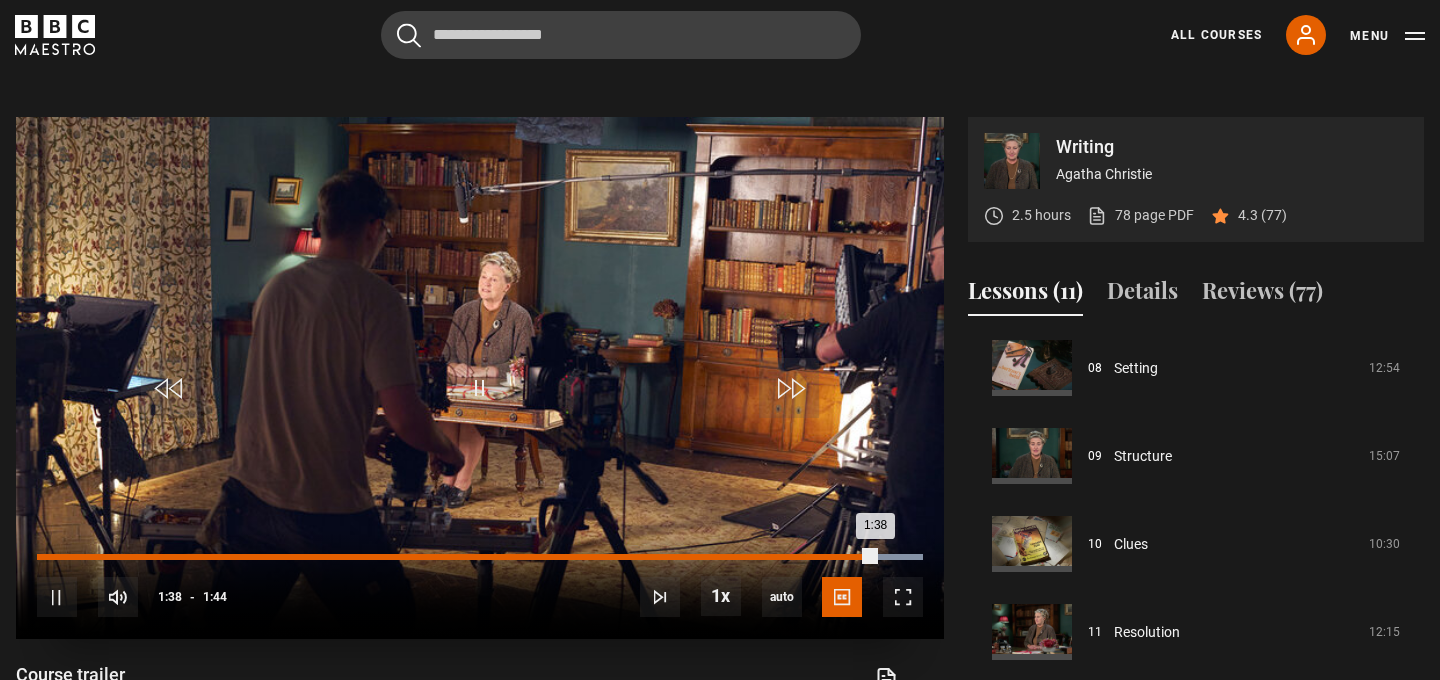 click on "Loaded :  100.00% 1:24 1:38" at bounding box center [480, 557] 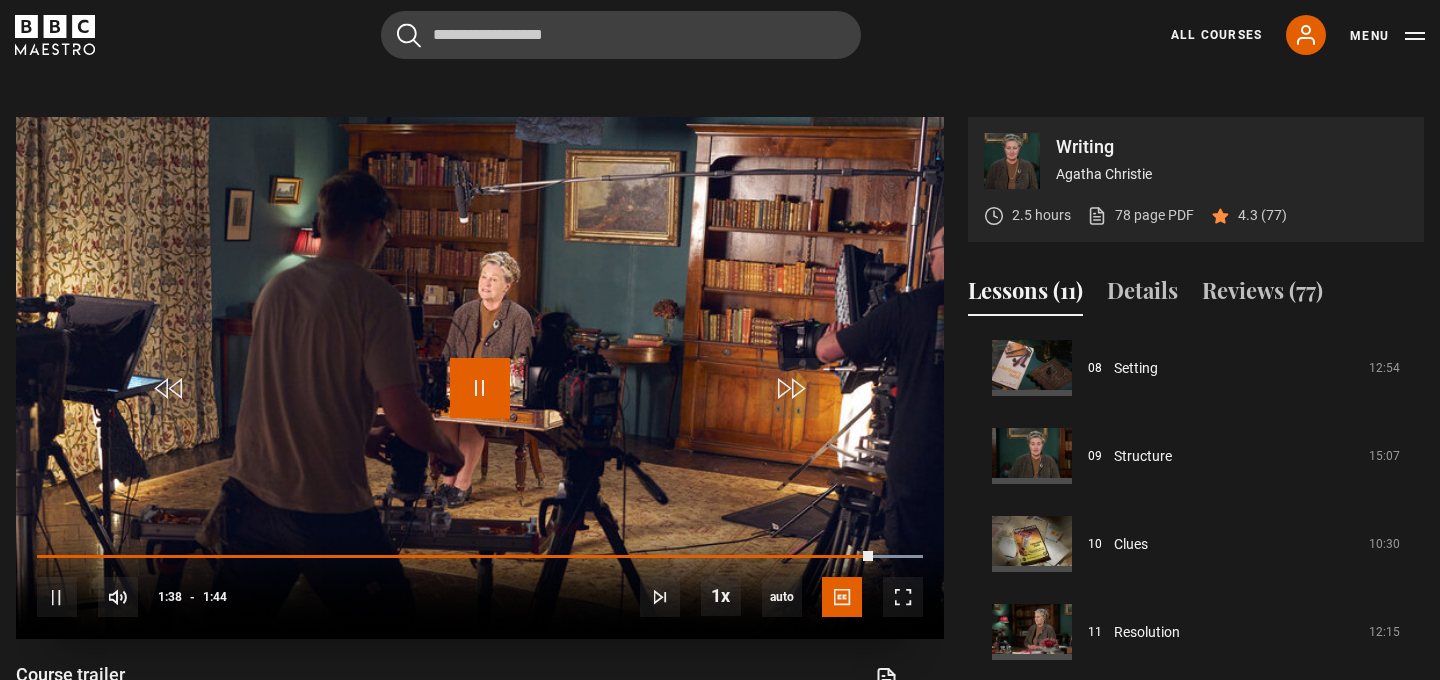 click at bounding box center (480, 388) 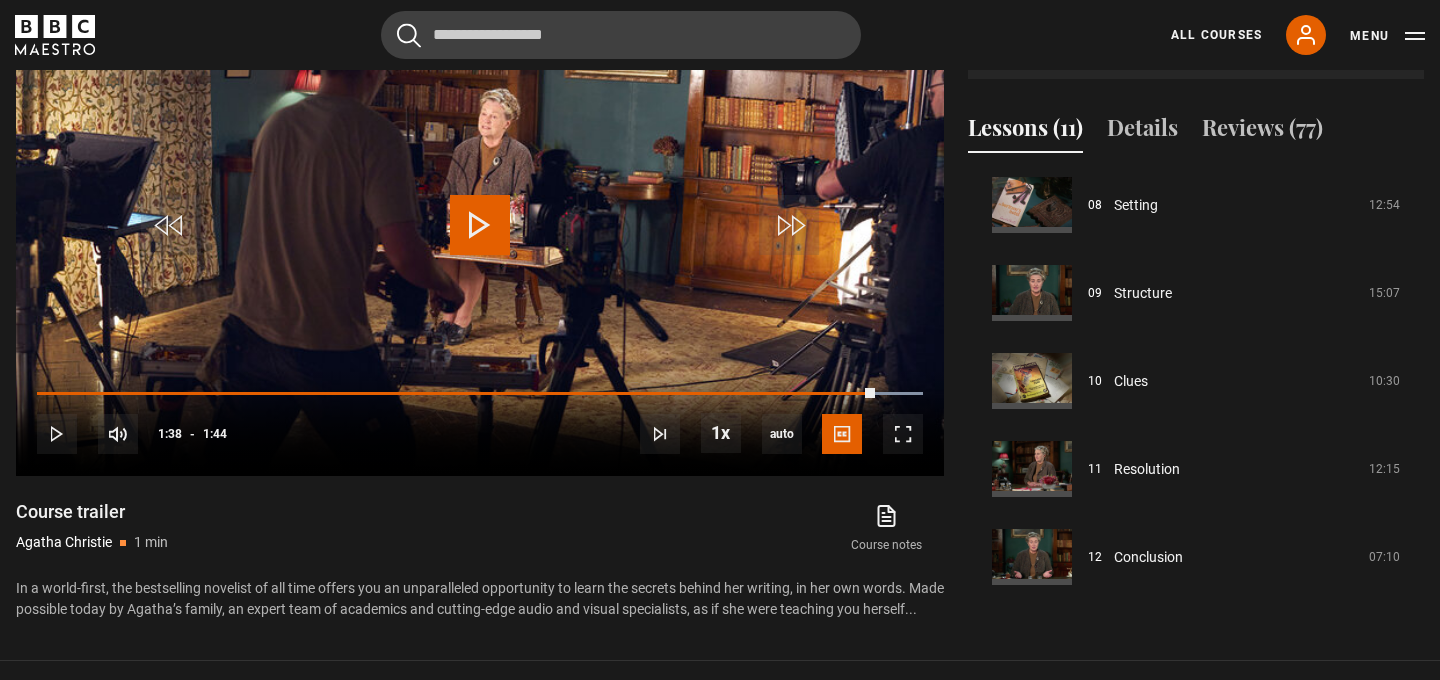 scroll, scrollTop: 1024, scrollLeft: 0, axis: vertical 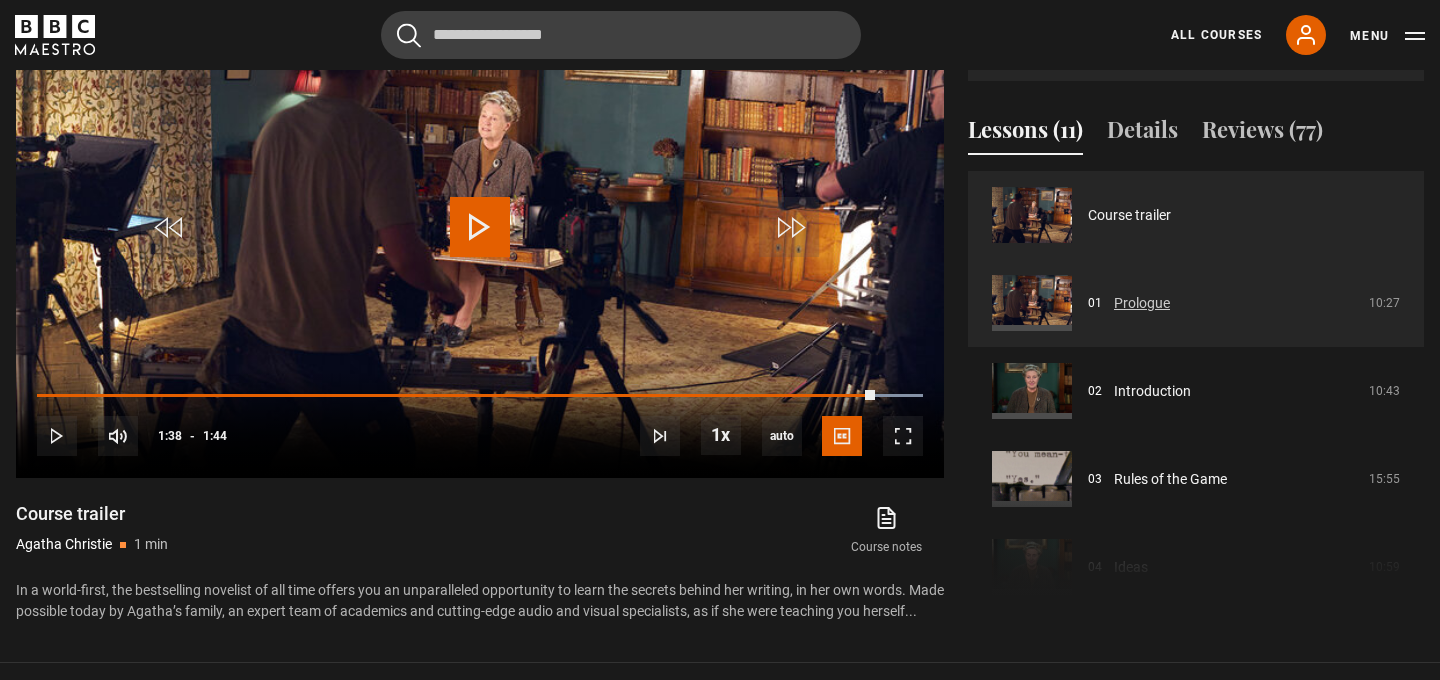 click on "Prologue" at bounding box center (1142, 303) 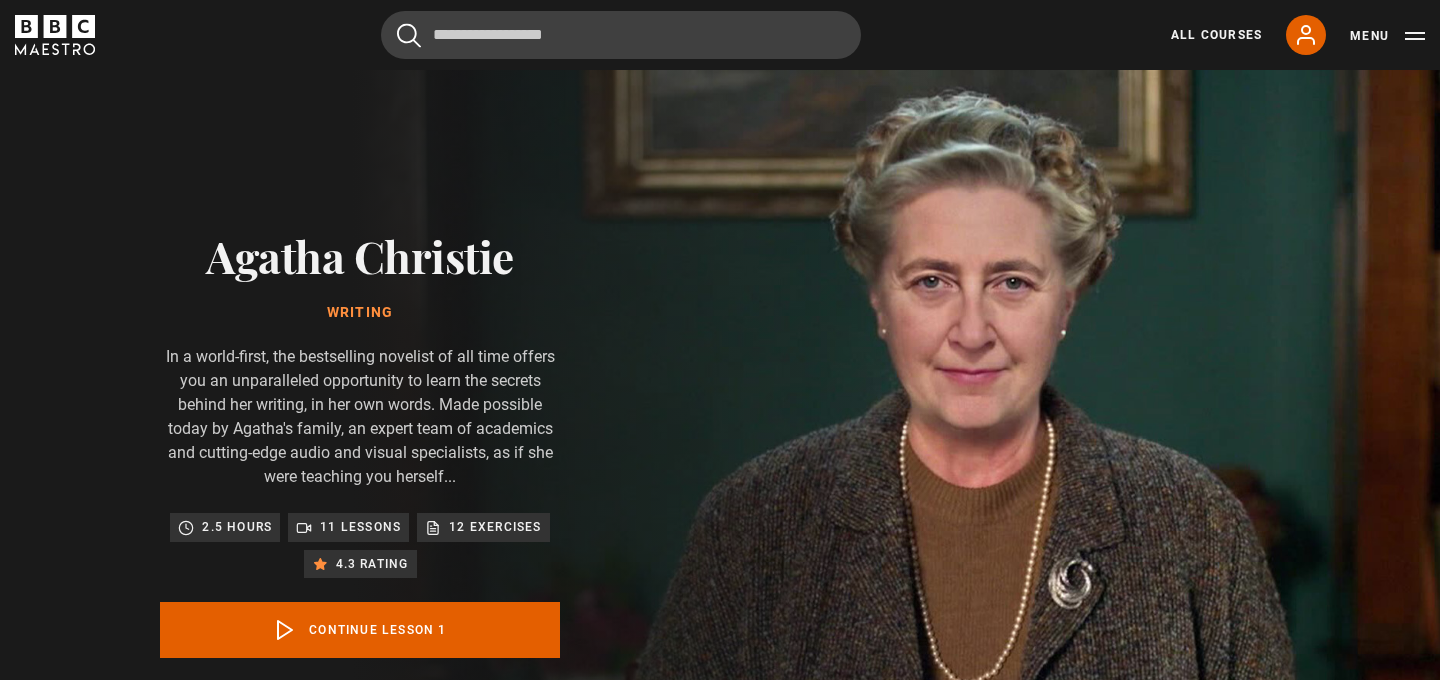 scroll, scrollTop: 900, scrollLeft: 0, axis: vertical 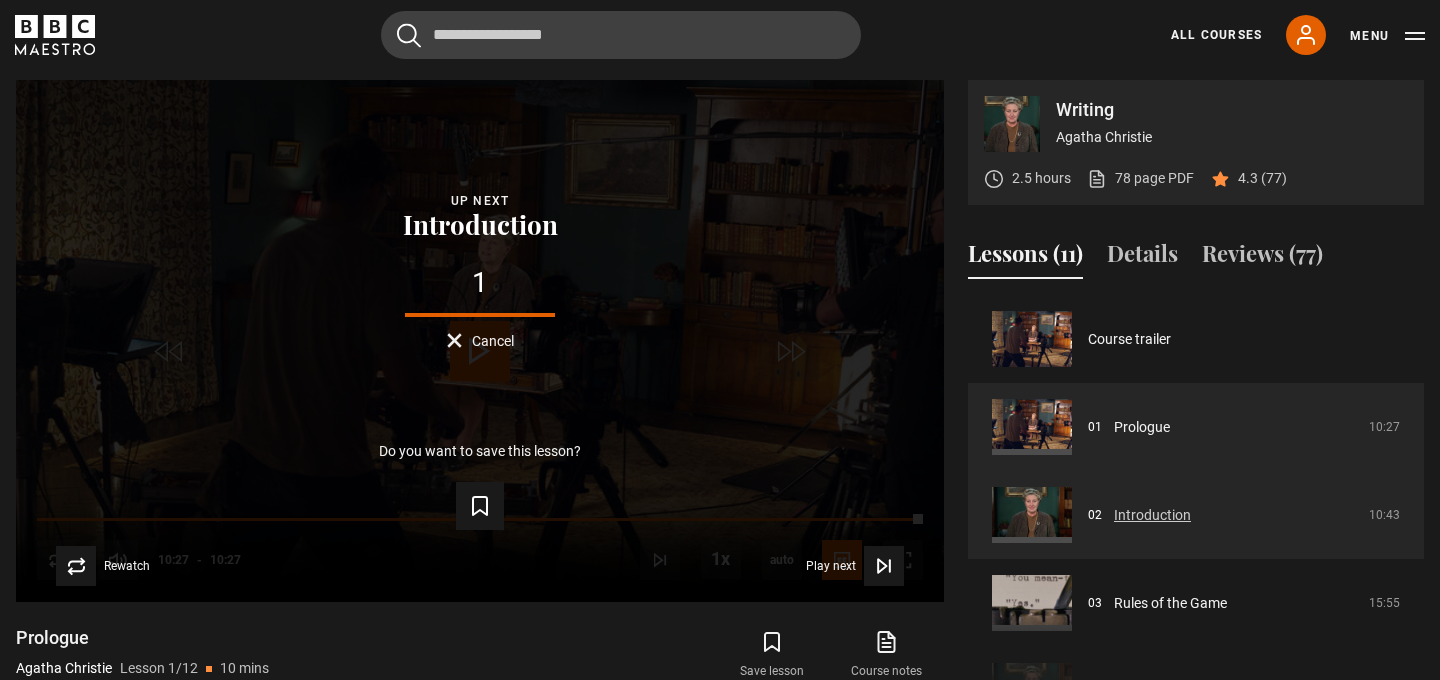click on "Introduction" at bounding box center [1152, 515] 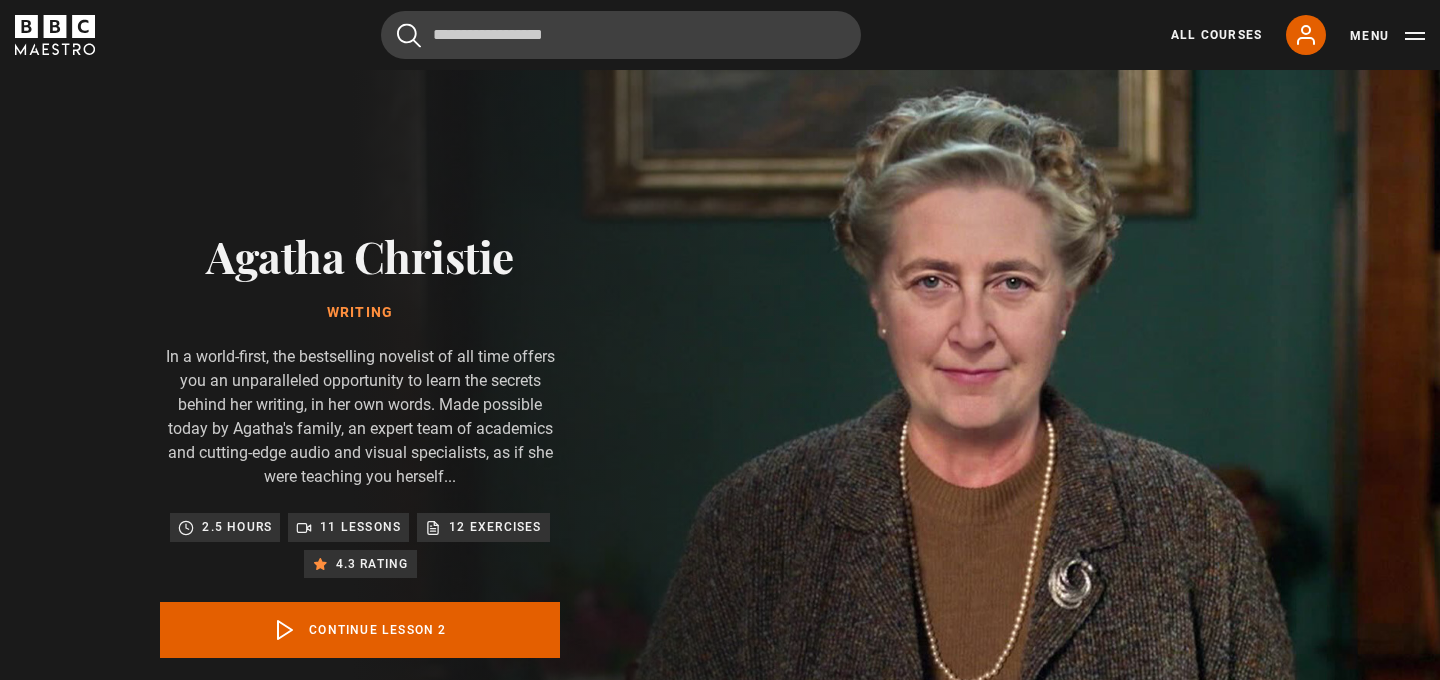 scroll, scrollTop: 900, scrollLeft: 0, axis: vertical 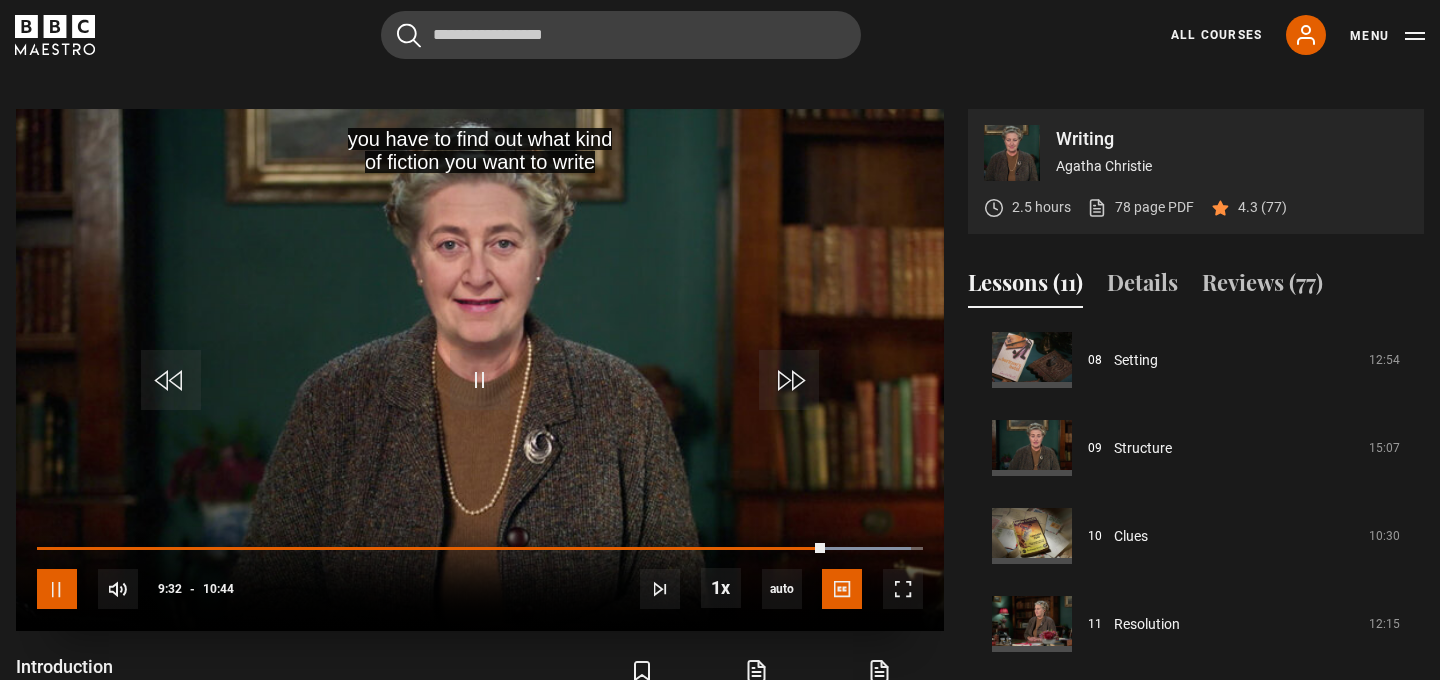 click at bounding box center (57, 589) 